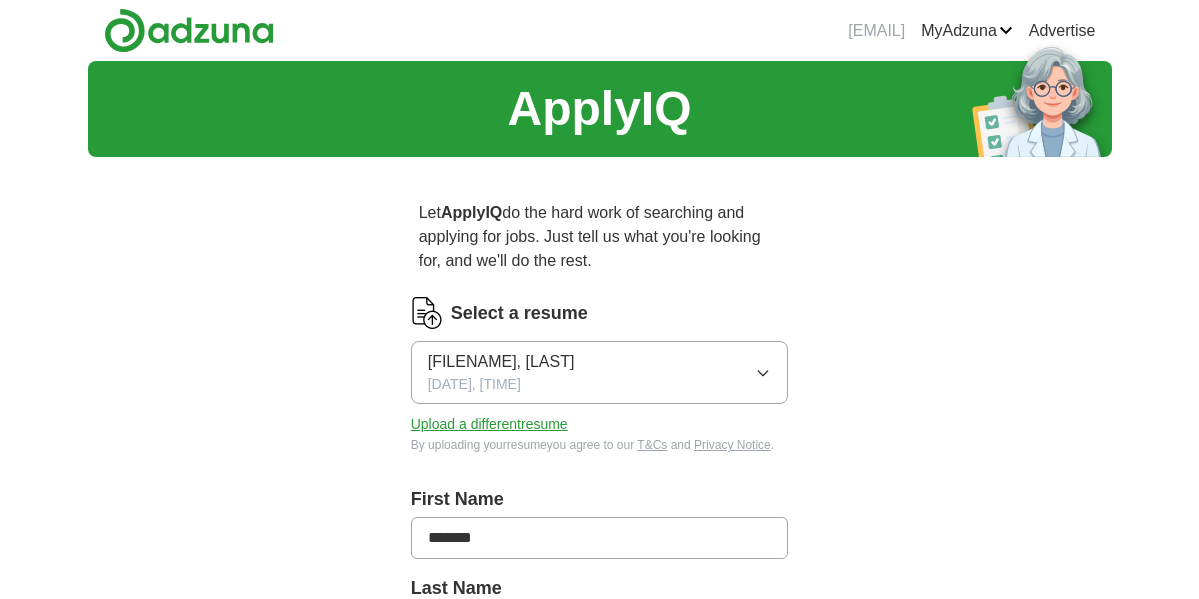 scroll, scrollTop: 0, scrollLeft: 0, axis: both 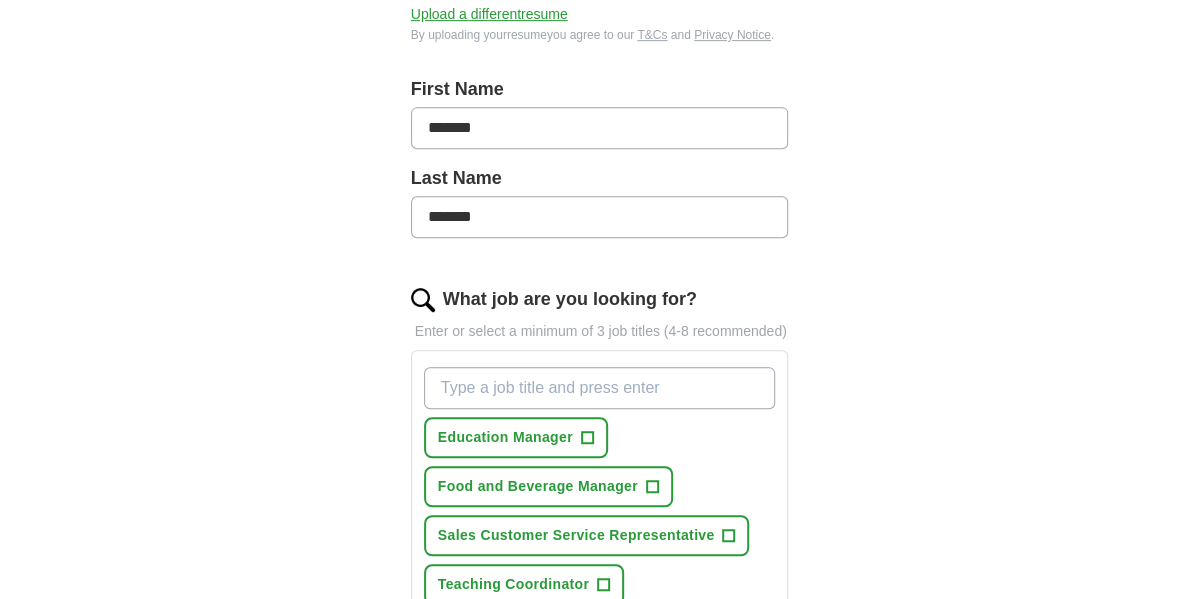 click on "What job are you looking for?" at bounding box center (600, 388) 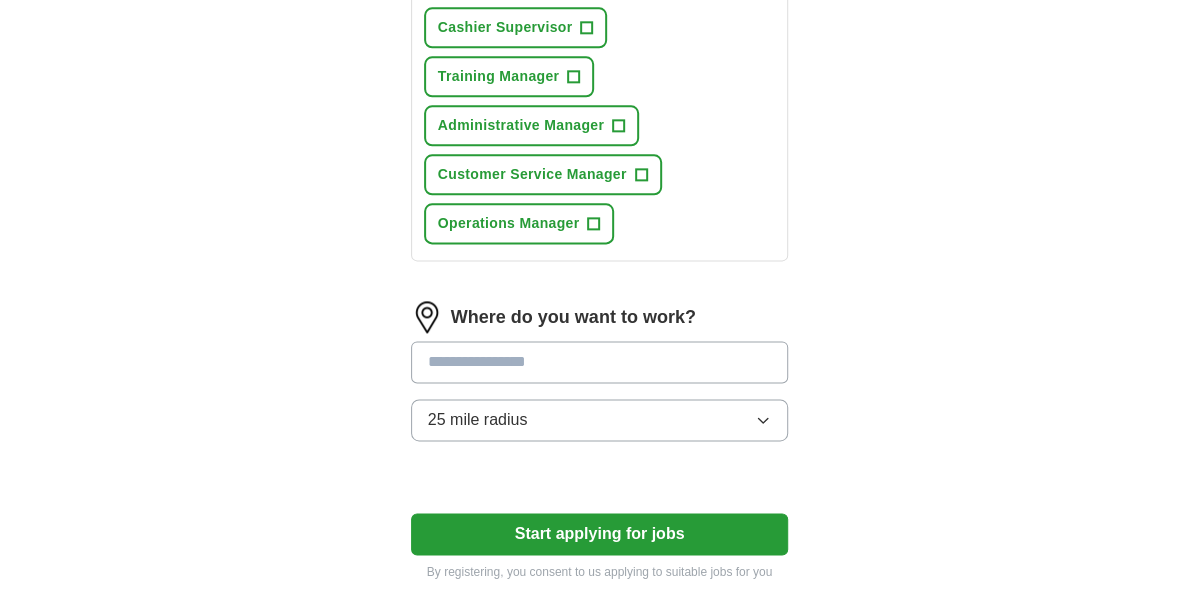 scroll, scrollTop: 1119, scrollLeft: 0, axis: vertical 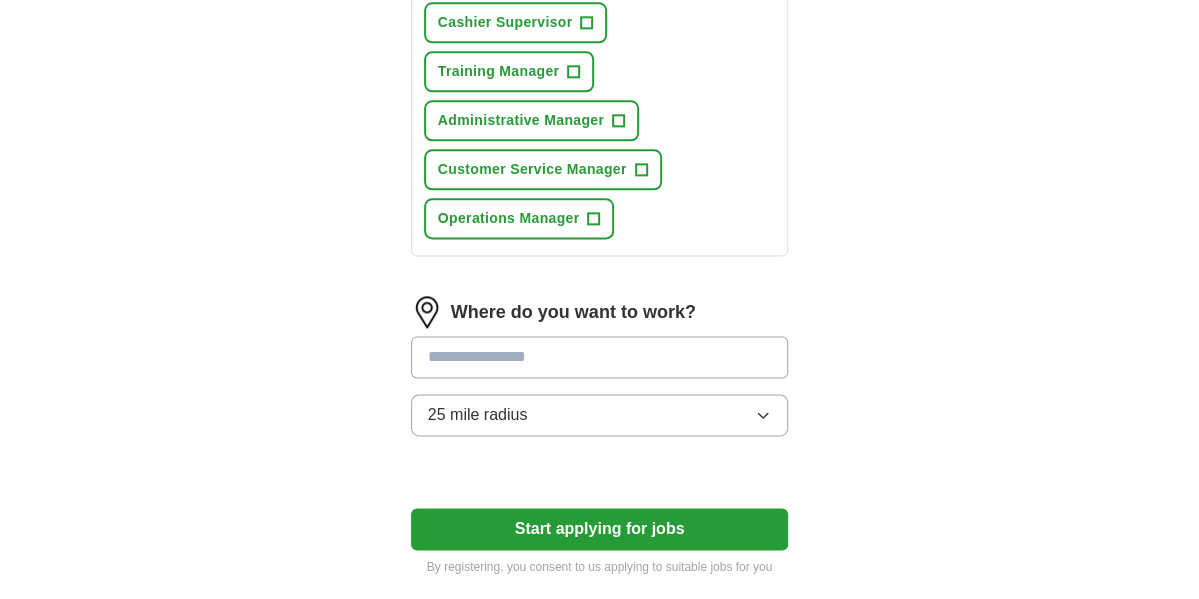 click at bounding box center (600, 357) 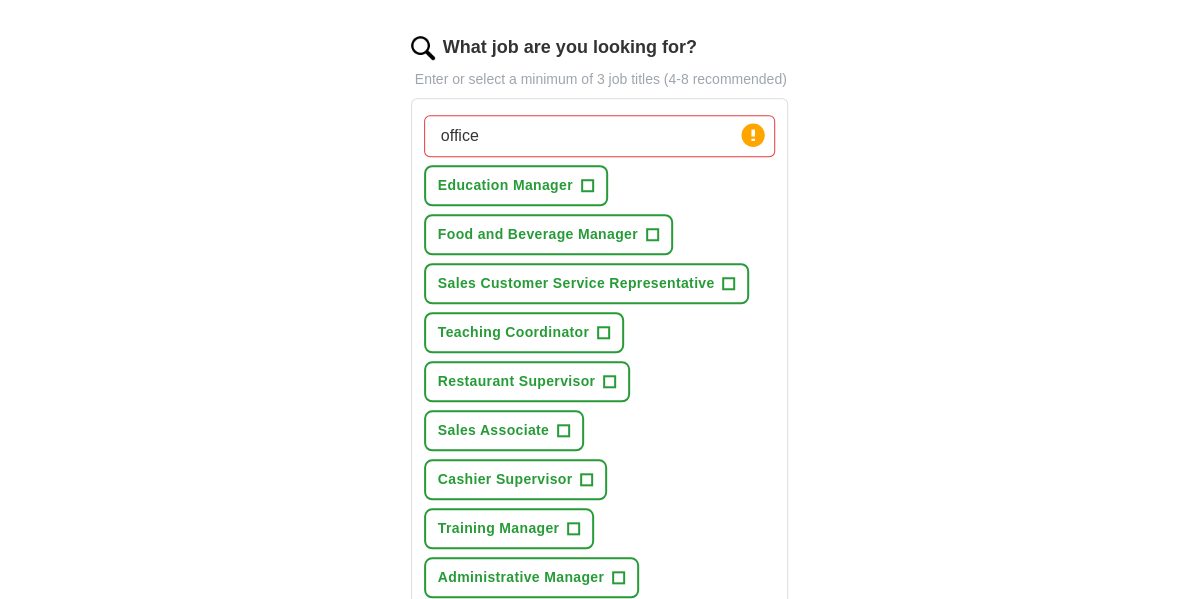 scroll, scrollTop: 658, scrollLeft: 0, axis: vertical 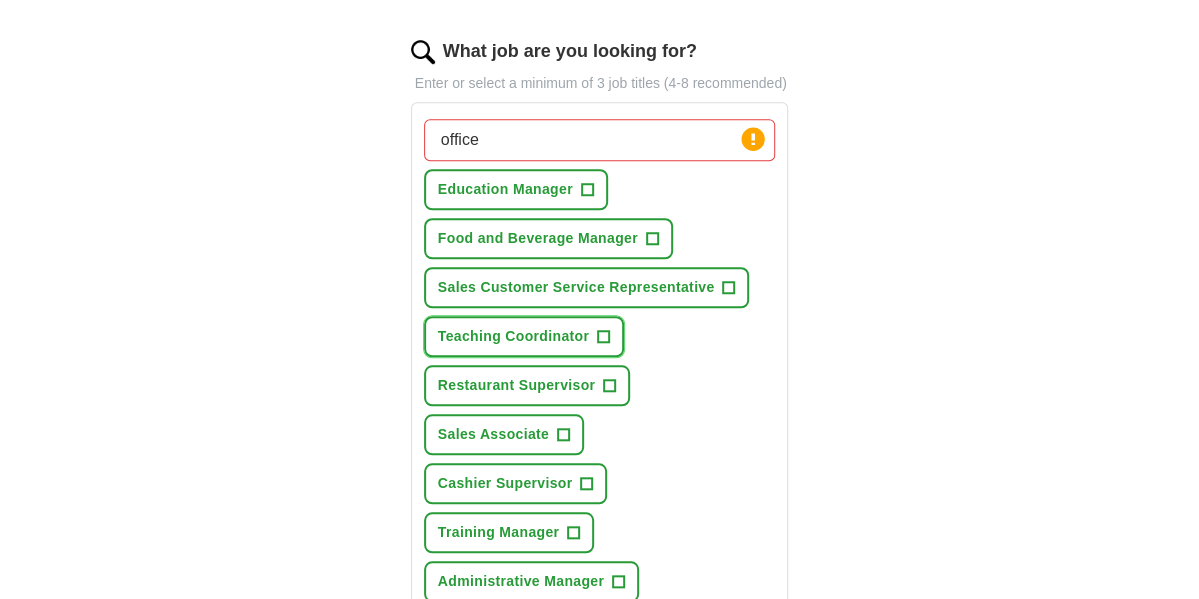 click on "Teaching Coordinator +" at bounding box center [524, 336] 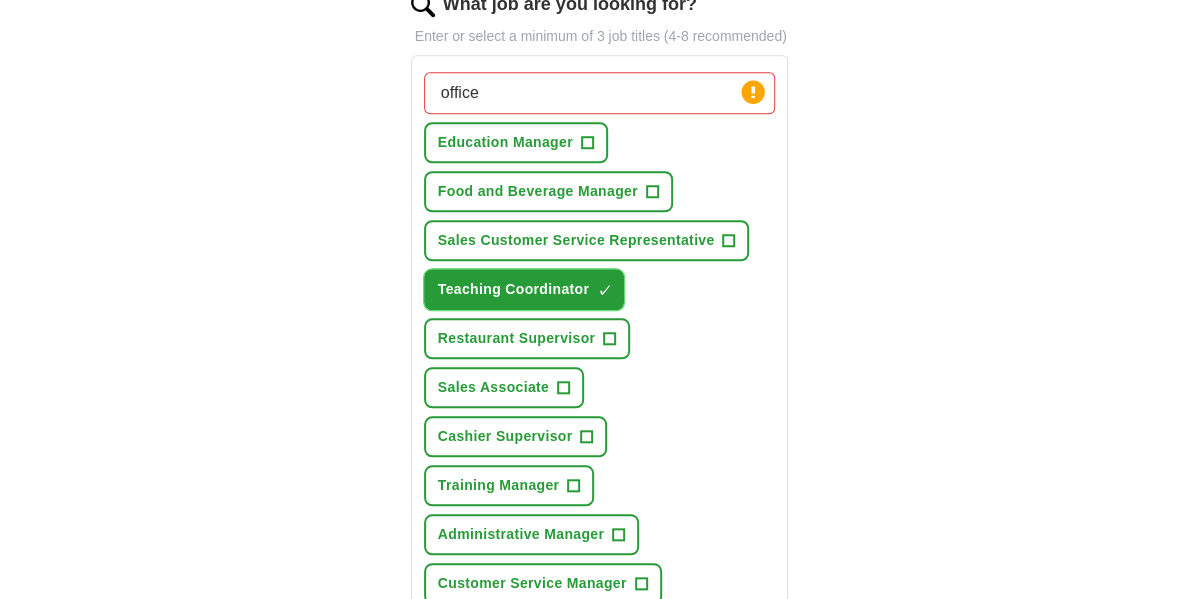 scroll, scrollTop: 716, scrollLeft: 0, axis: vertical 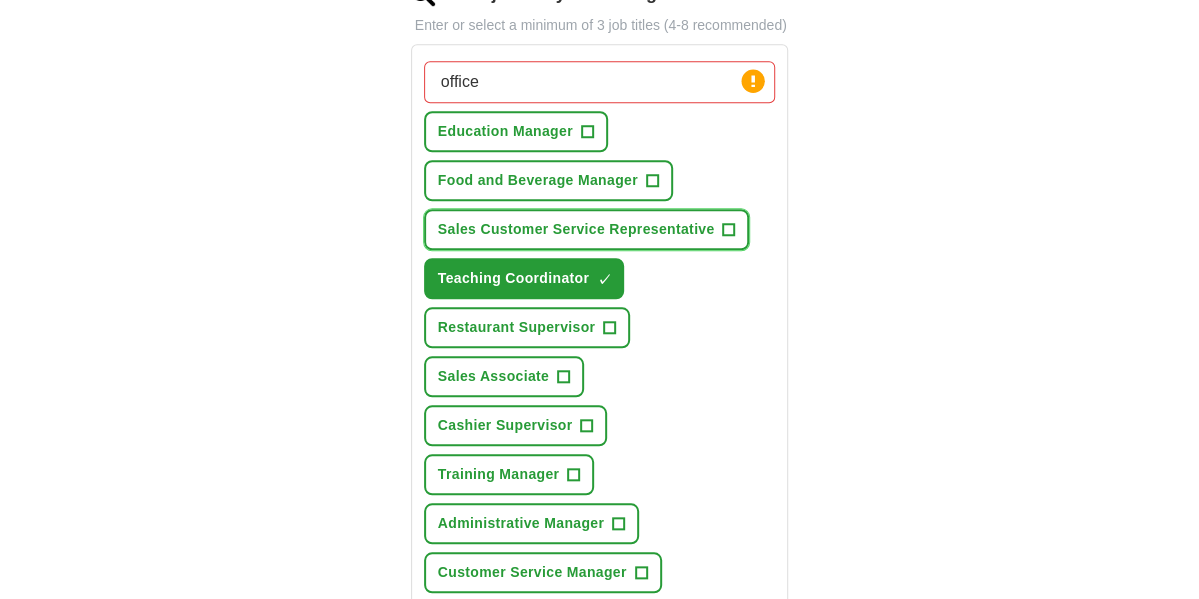 click on "Sales Customer Service Representative +" at bounding box center (587, 229) 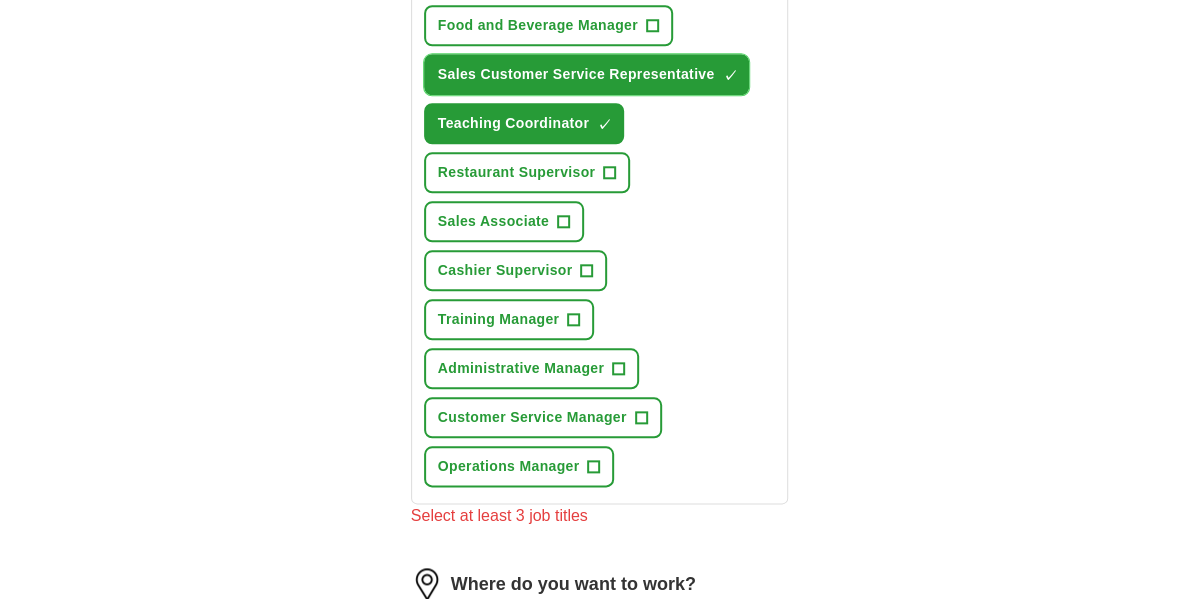 scroll, scrollTop: 886, scrollLeft: 0, axis: vertical 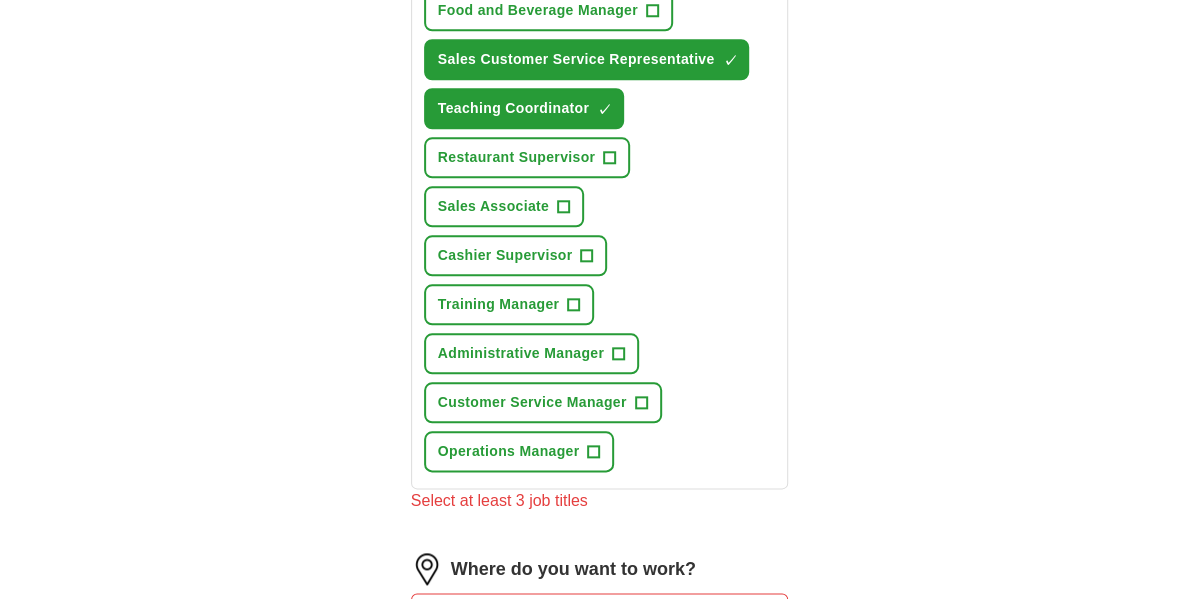 click on "Training Manager +" at bounding box center (509, 304) 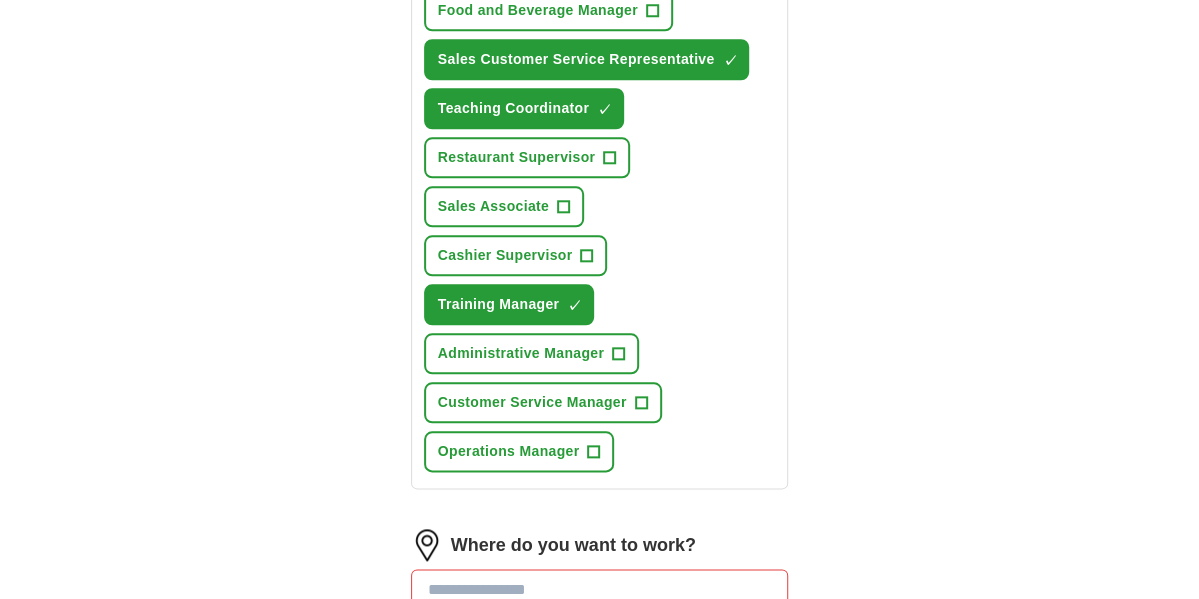 click at bounding box center [600, 590] 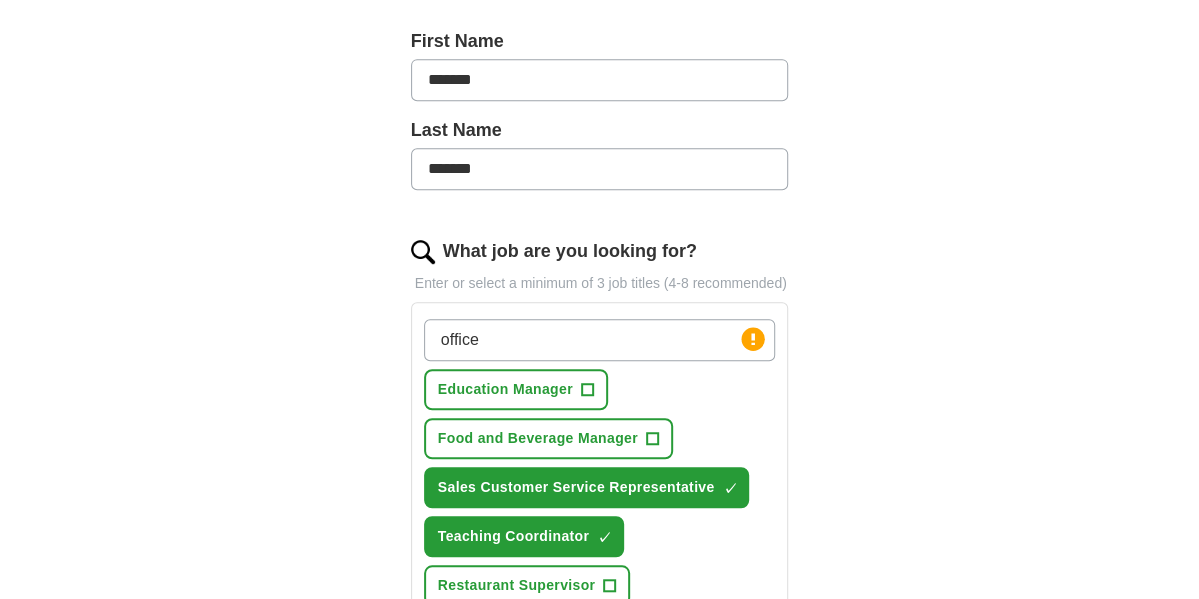scroll, scrollTop: 461, scrollLeft: 0, axis: vertical 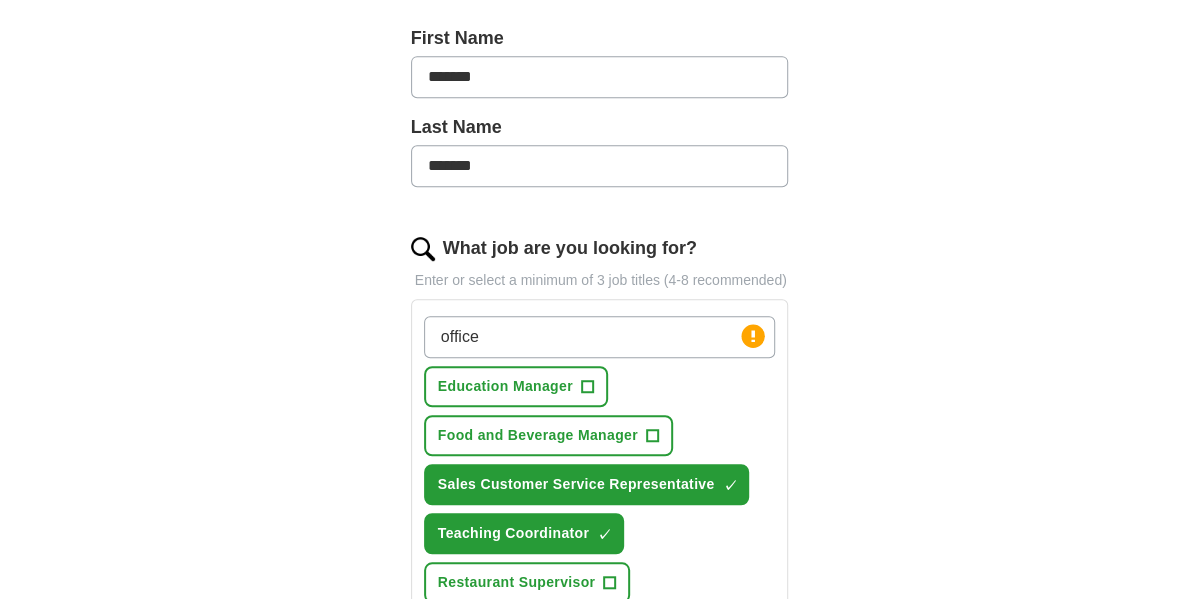 click on "office" at bounding box center (600, 337) 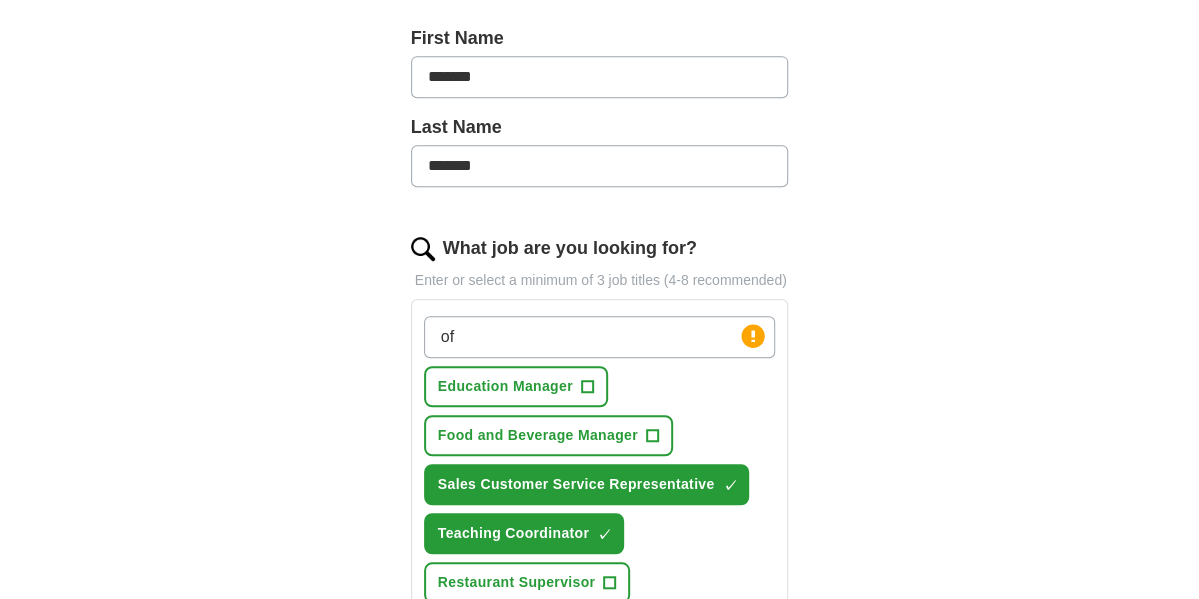type on "o" 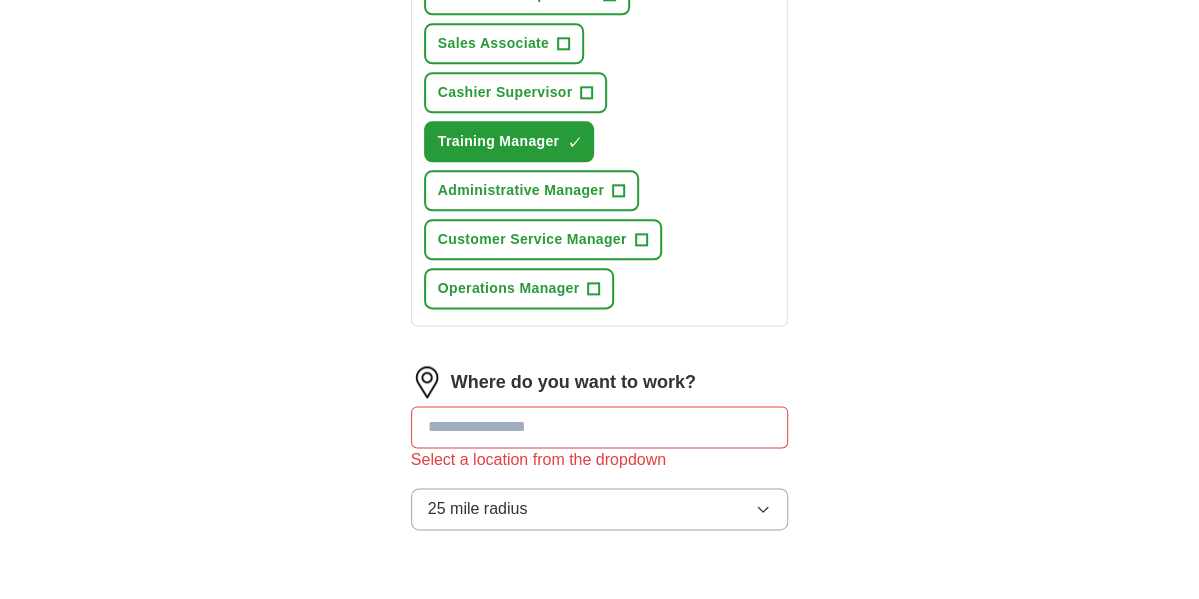 scroll, scrollTop: 1051, scrollLeft: 0, axis: vertical 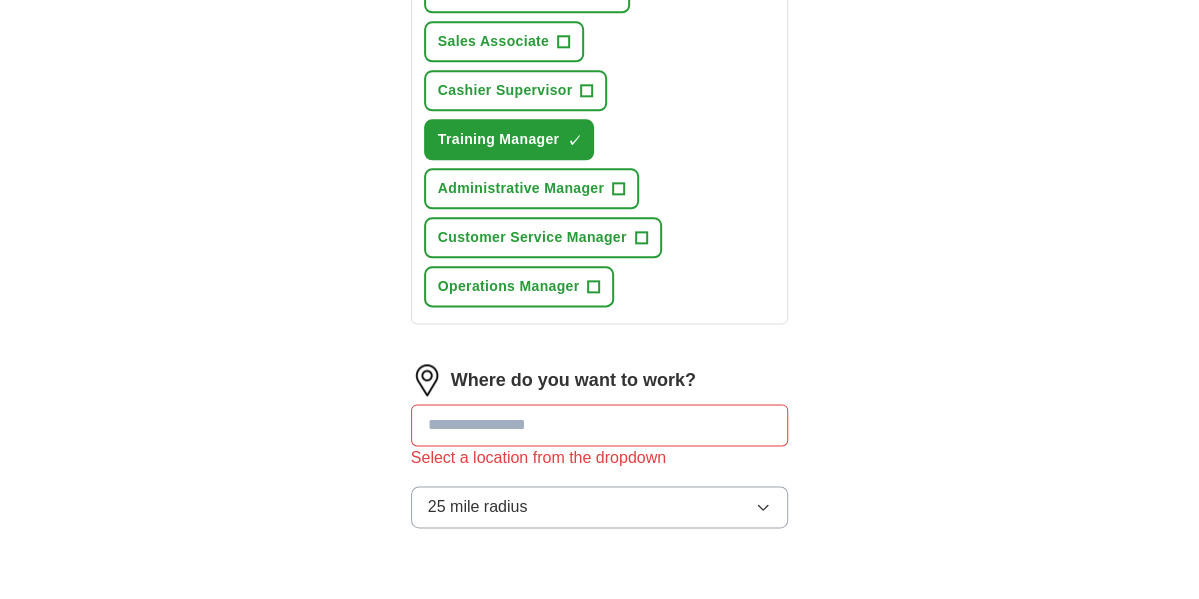 type 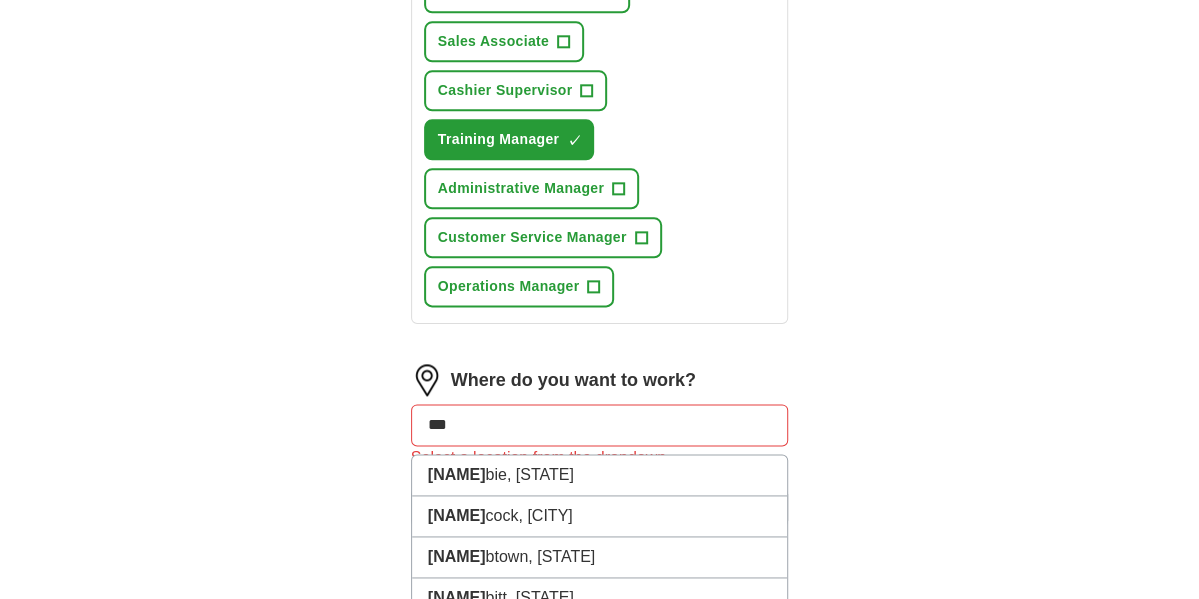 type on "****" 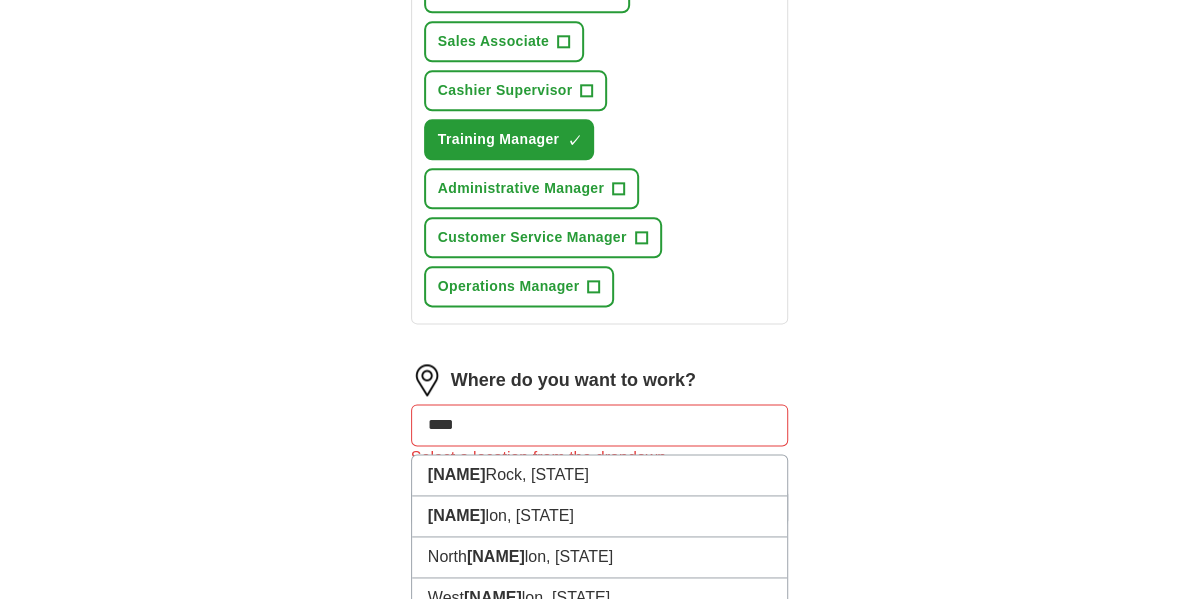 click on "Baby lon, [STATE]" at bounding box center (600, 516) 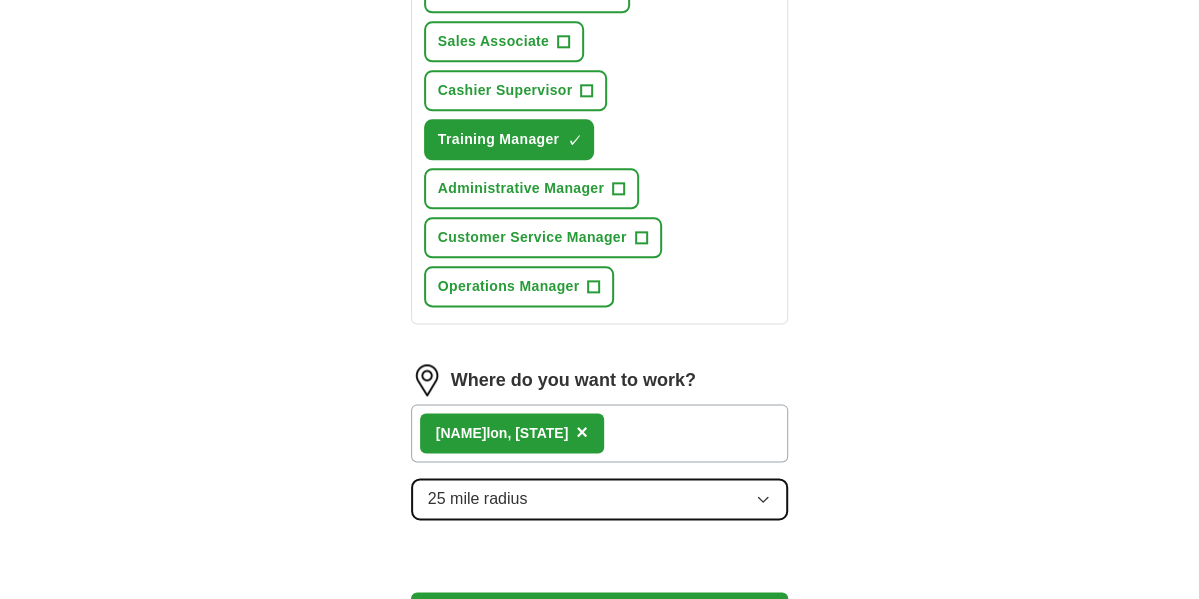 click on "25 mile radius" at bounding box center (600, 499) 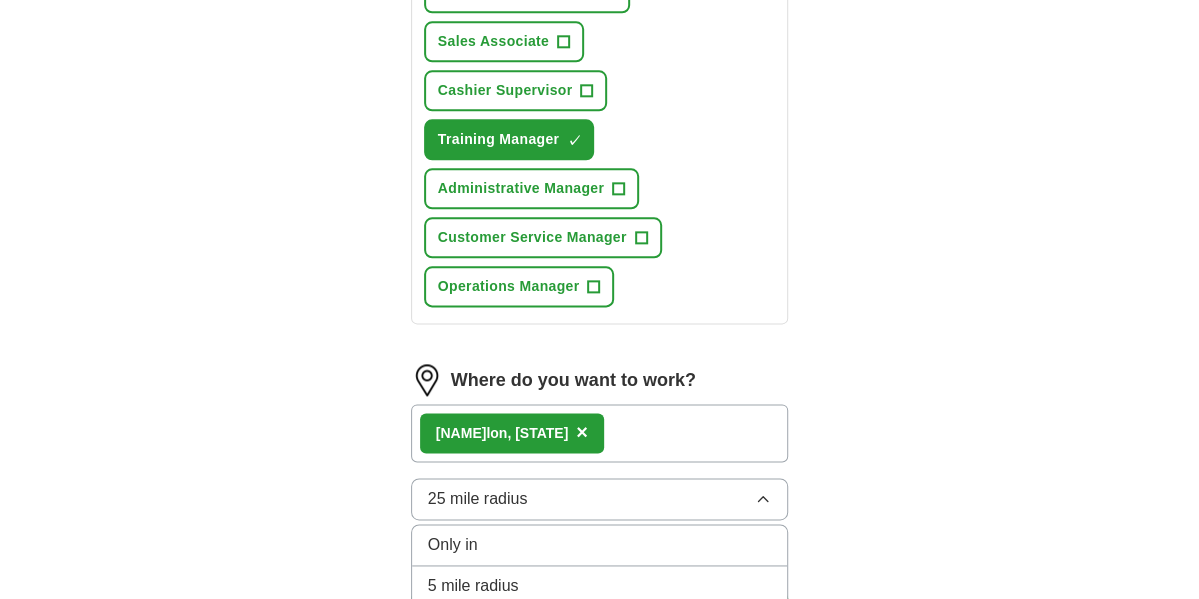 click on "10 mile radius" at bounding box center [600, 627] 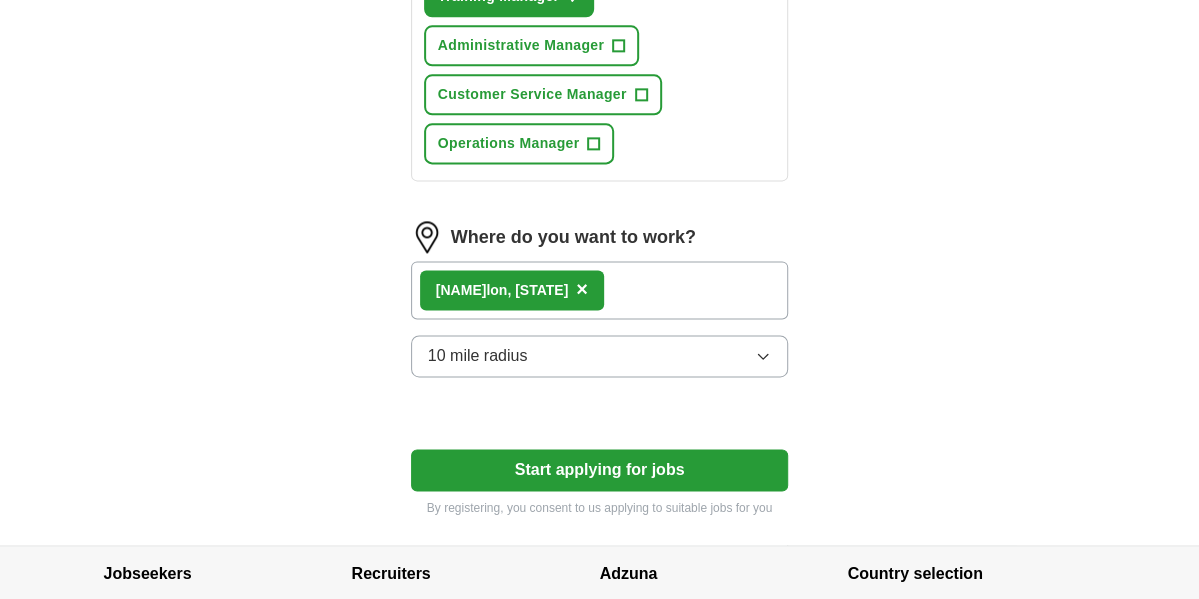 scroll, scrollTop: 1197, scrollLeft: 0, axis: vertical 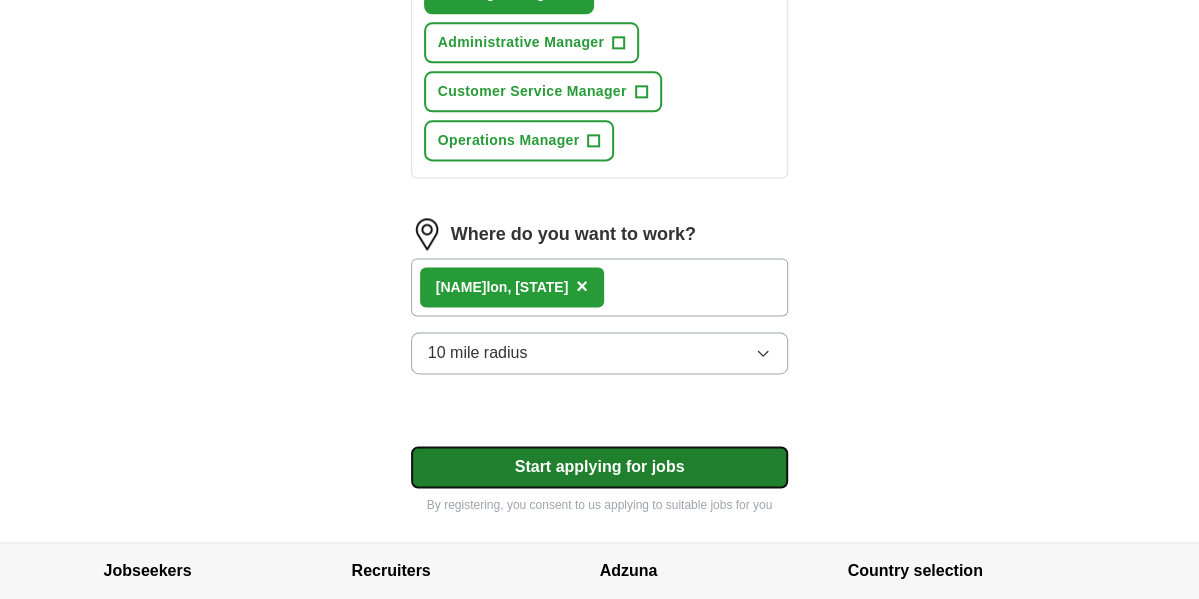 click on "Start applying for jobs" at bounding box center (600, 467) 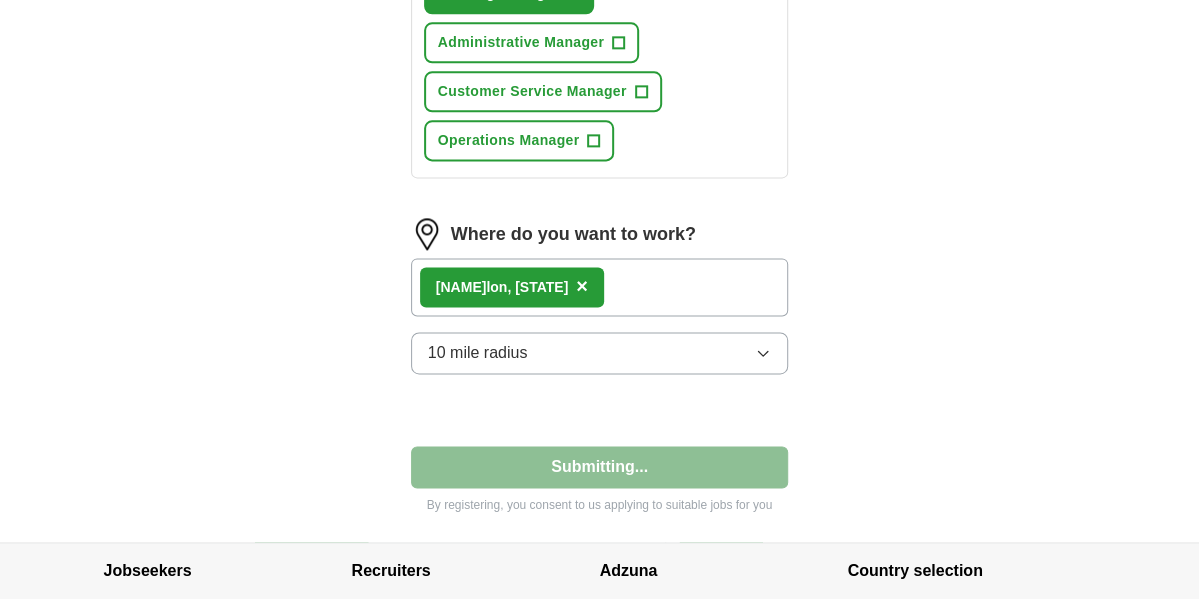 select on "**" 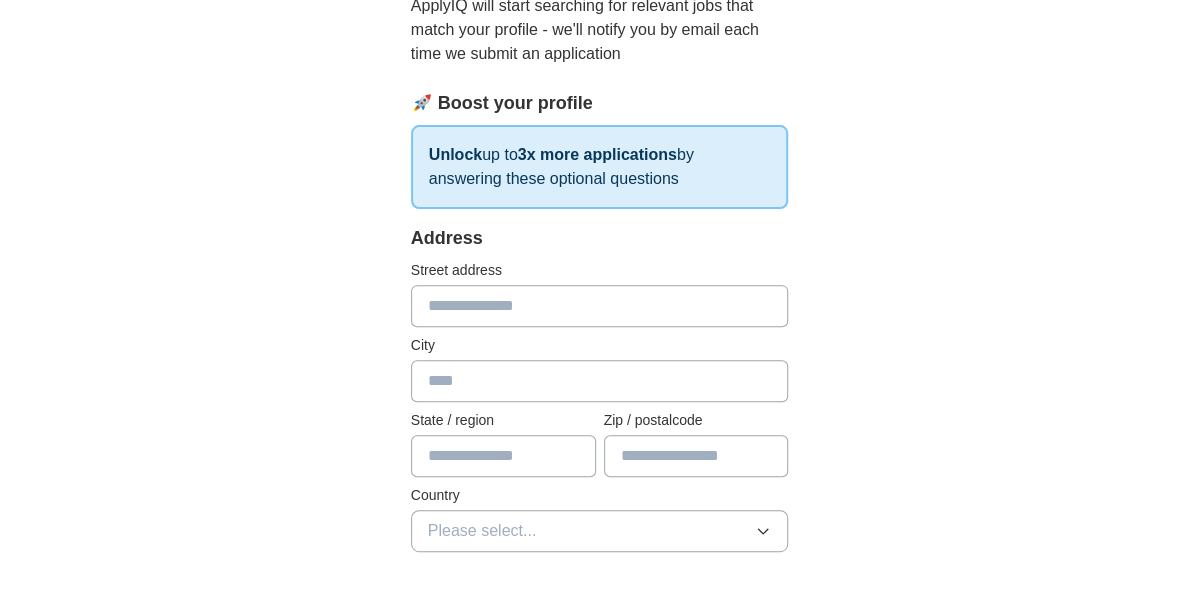 scroll, scrollTop: 238, scrollLeft: 0, axis: vertical 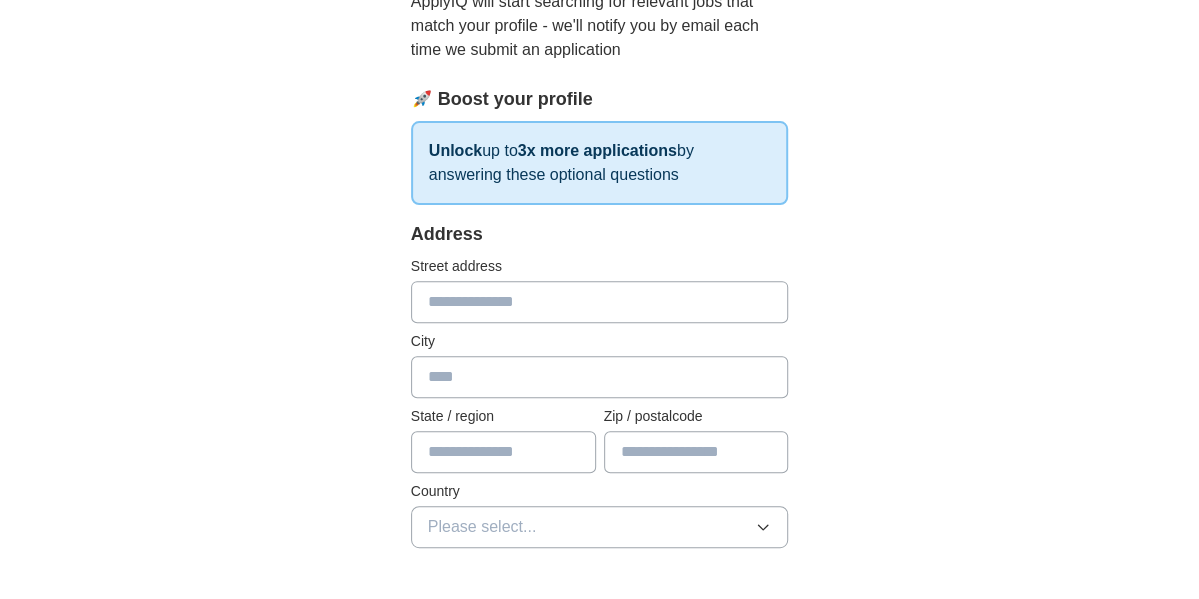 click at bounding box center (600, 302) 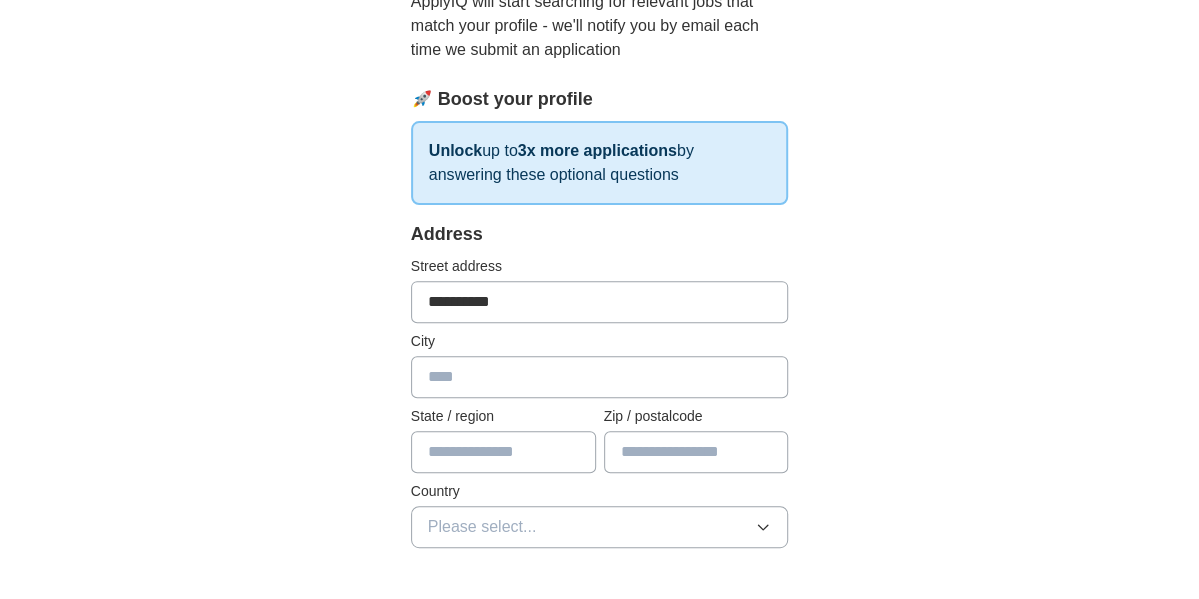 type on "**********" 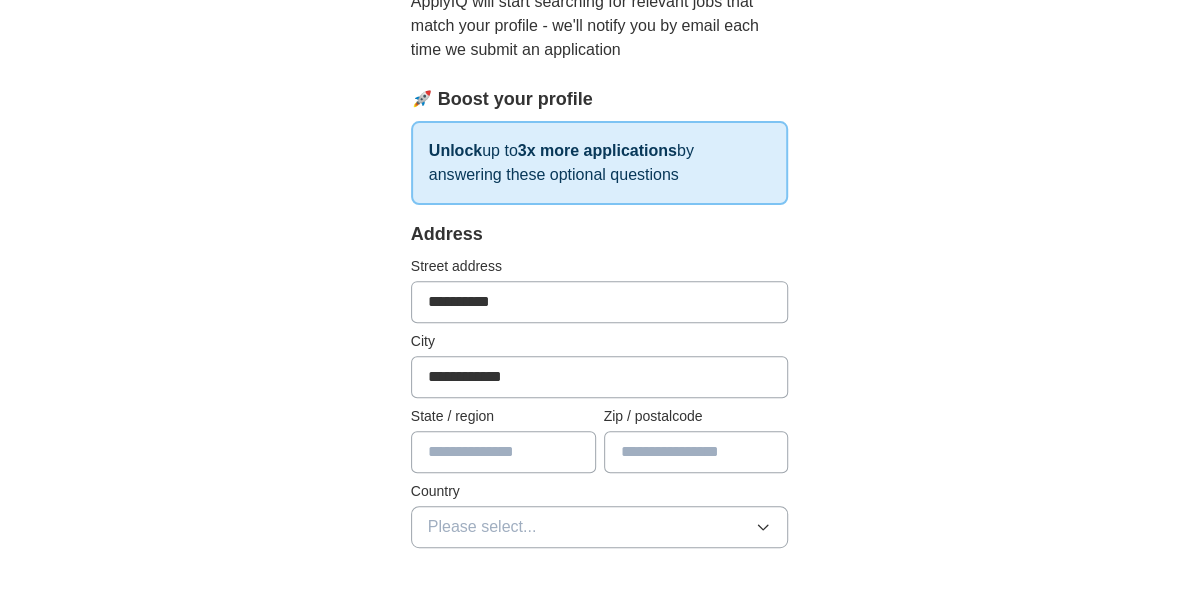 click on "**********" at bounding box center [600, 377] 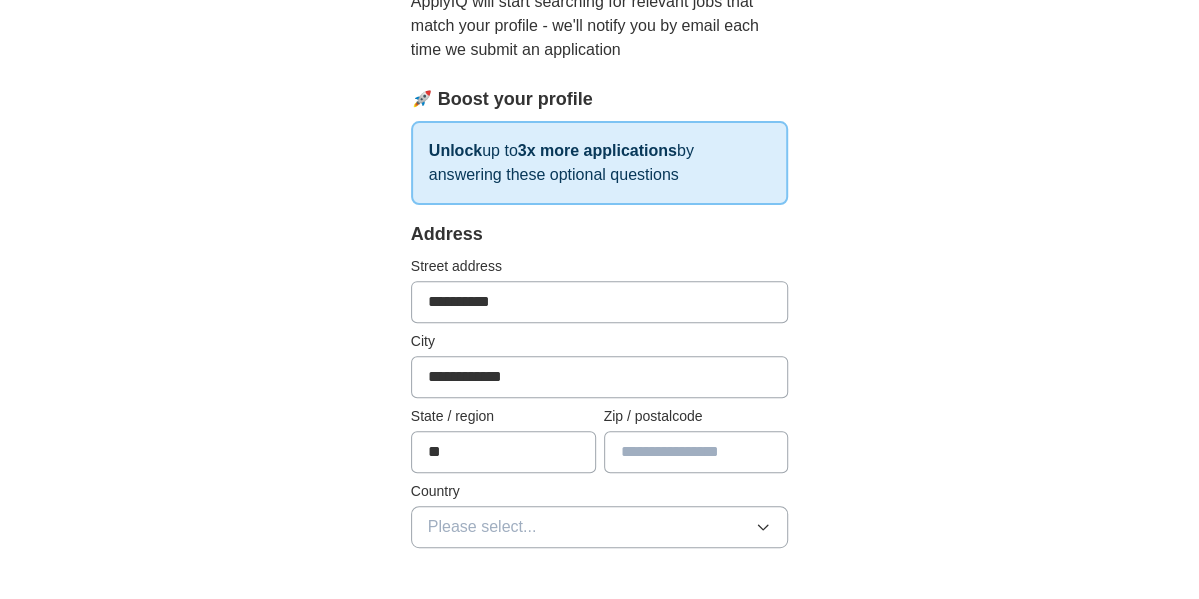 type on "**" 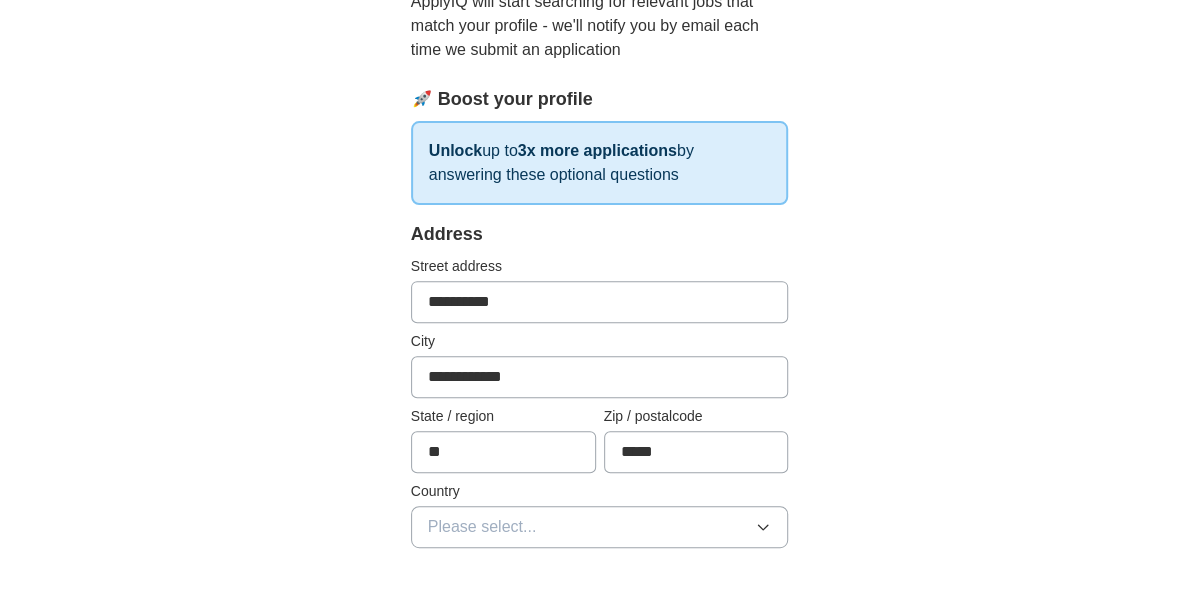 type on "*****" 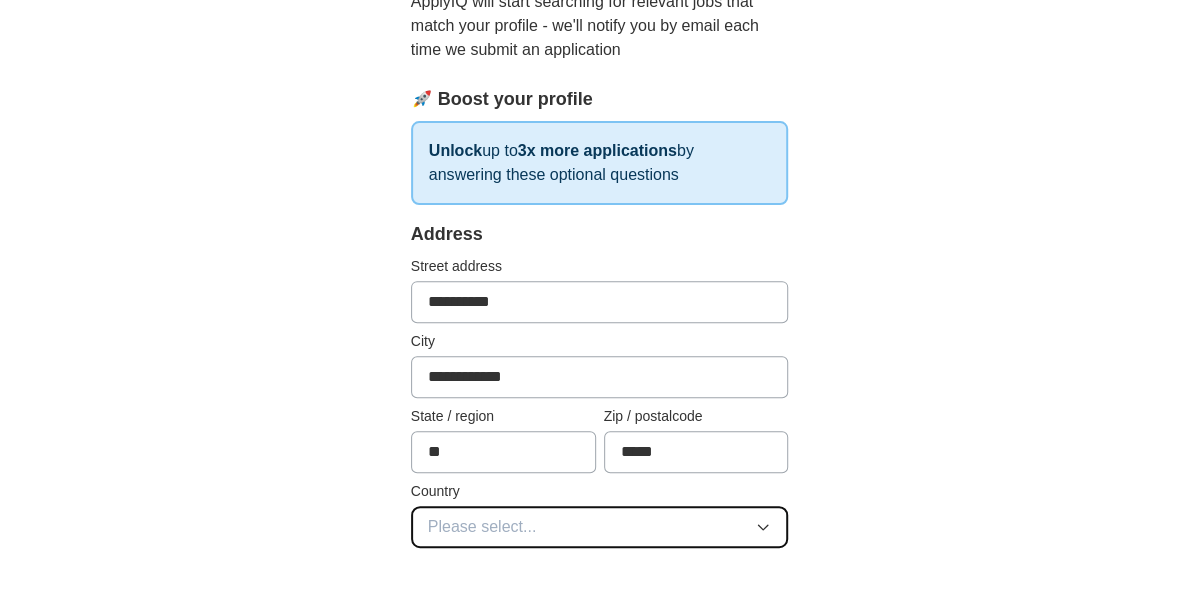 click on "Please select..." at bounding box center [600, 527] 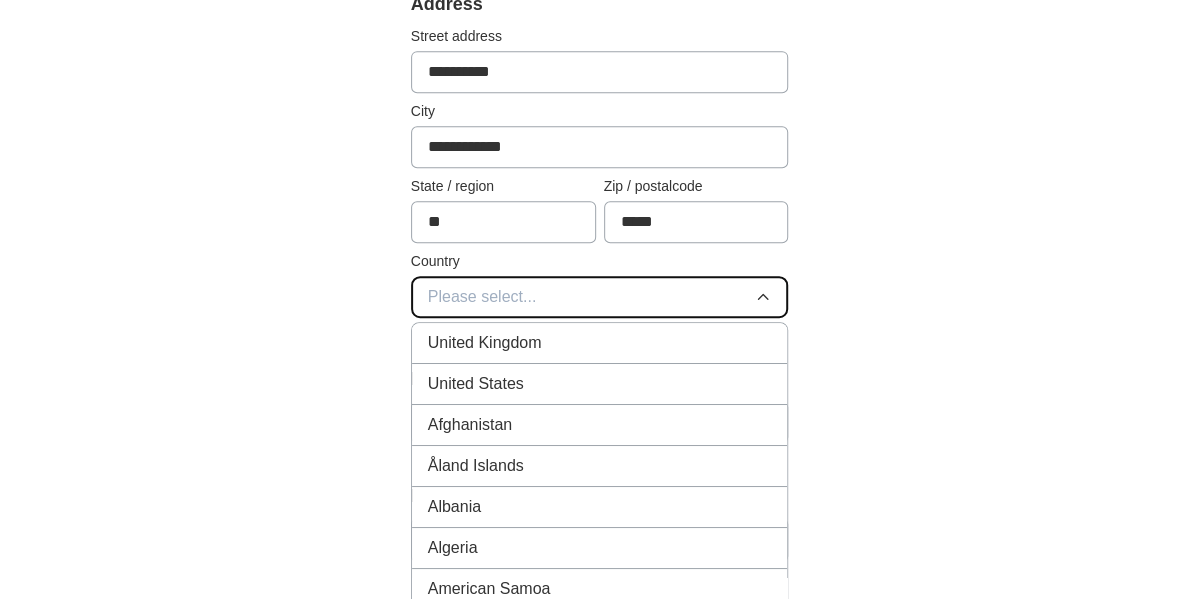 scroll, scrollTop: 470, scrollLeft: 0, axis: vertical 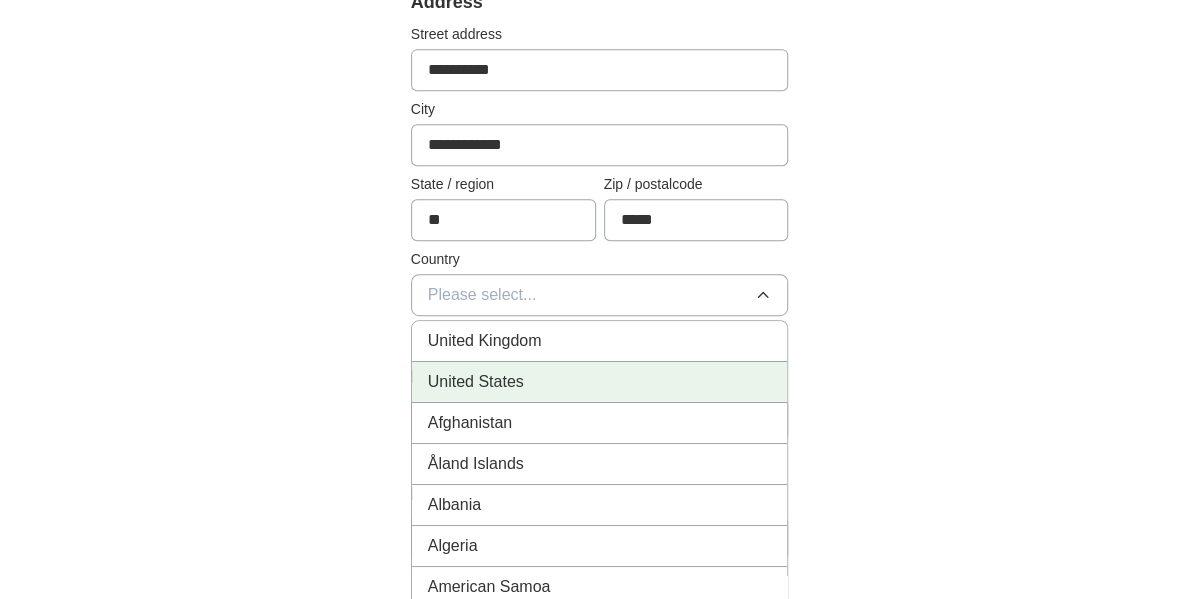 click on "United States" at bounding box center [600, 382] 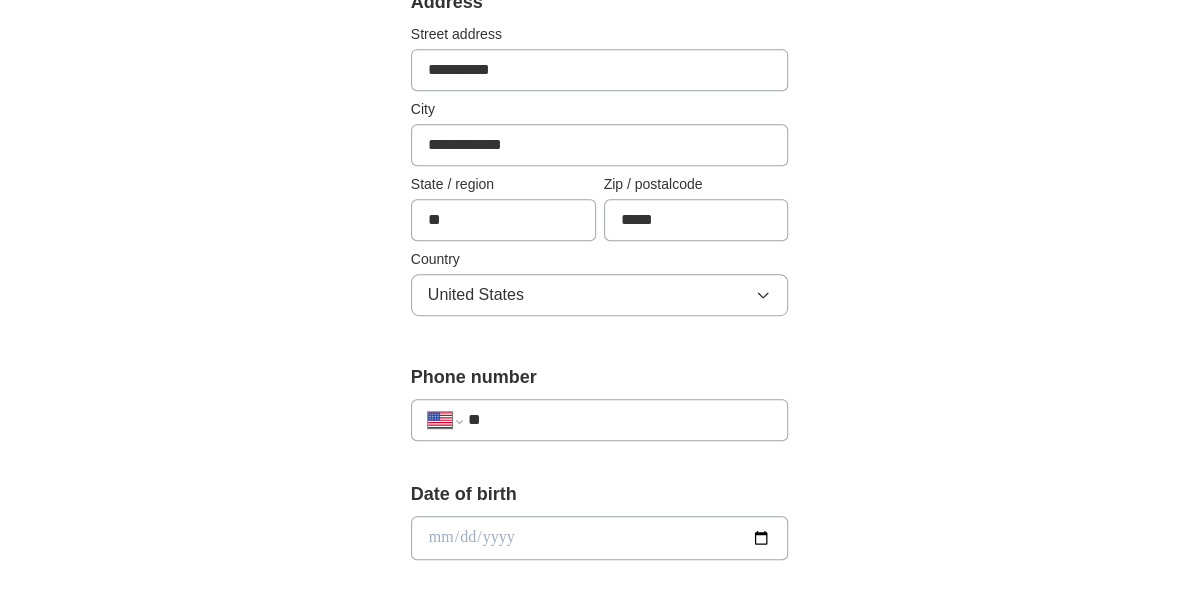 click on "**" at bounding box center (620, 420) 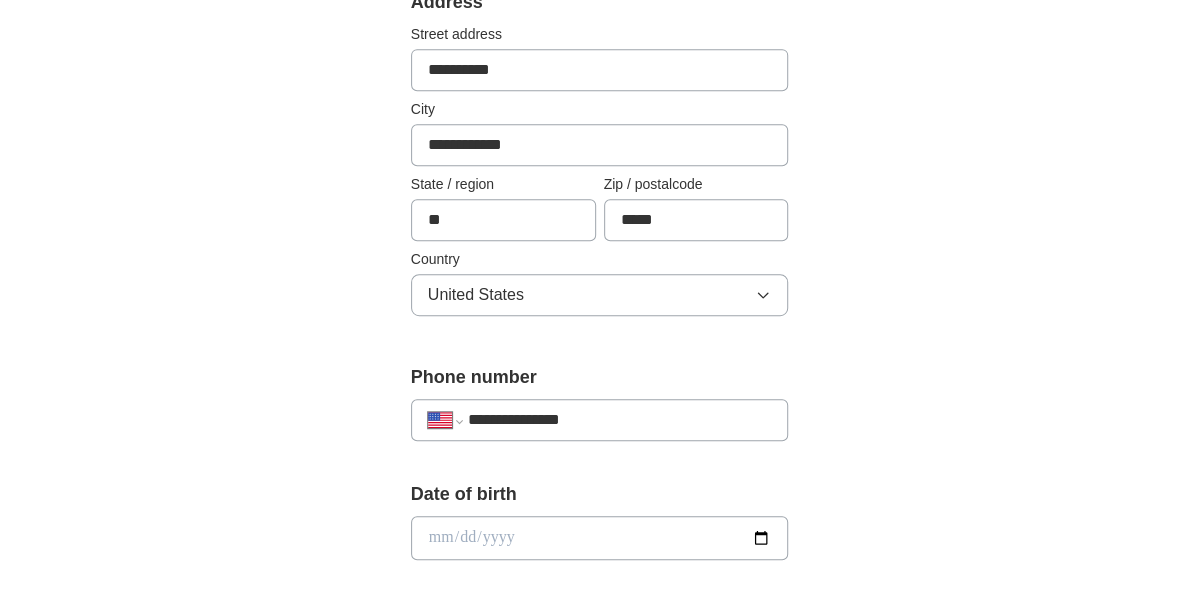 type on "**********" 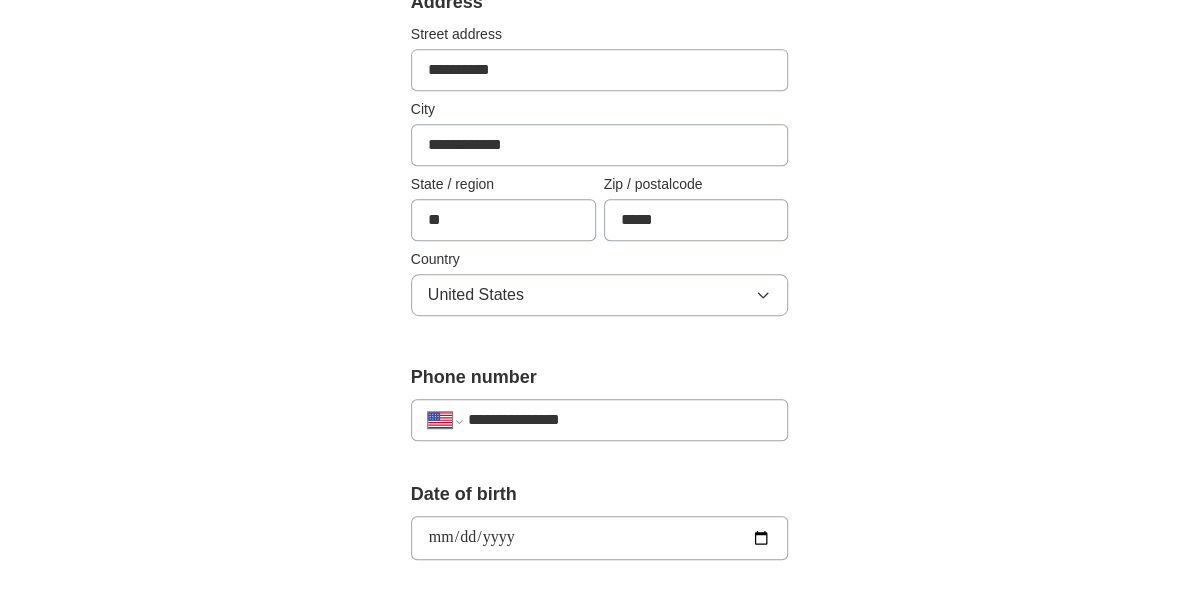 type on "**********" 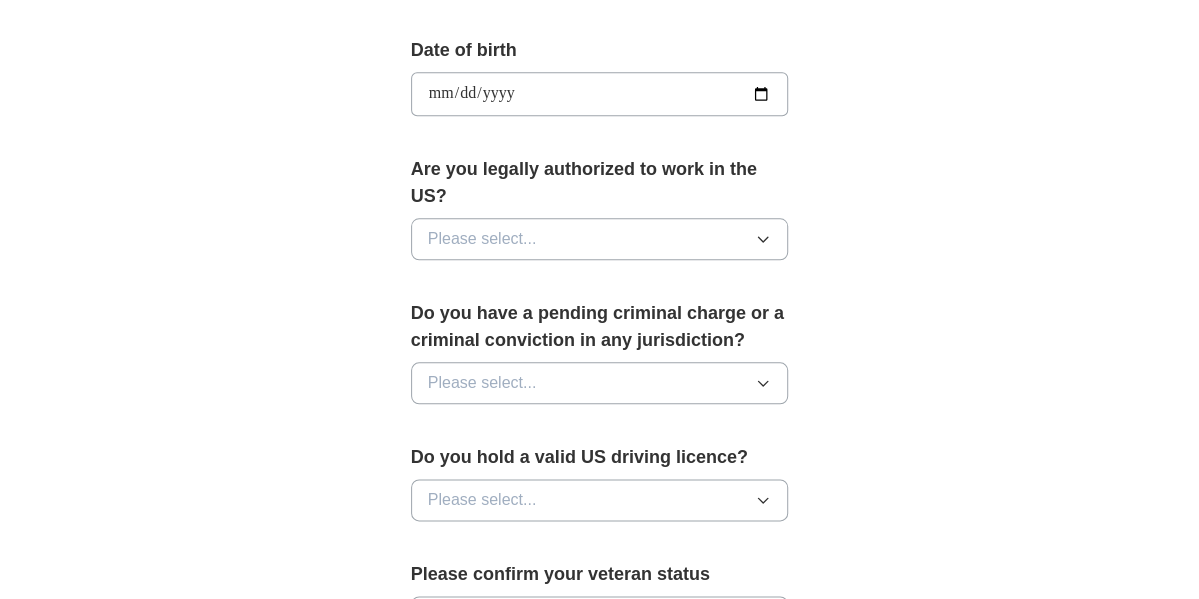 scroll, scrollTop: 915, scrollLeft: 0, axis: vertical 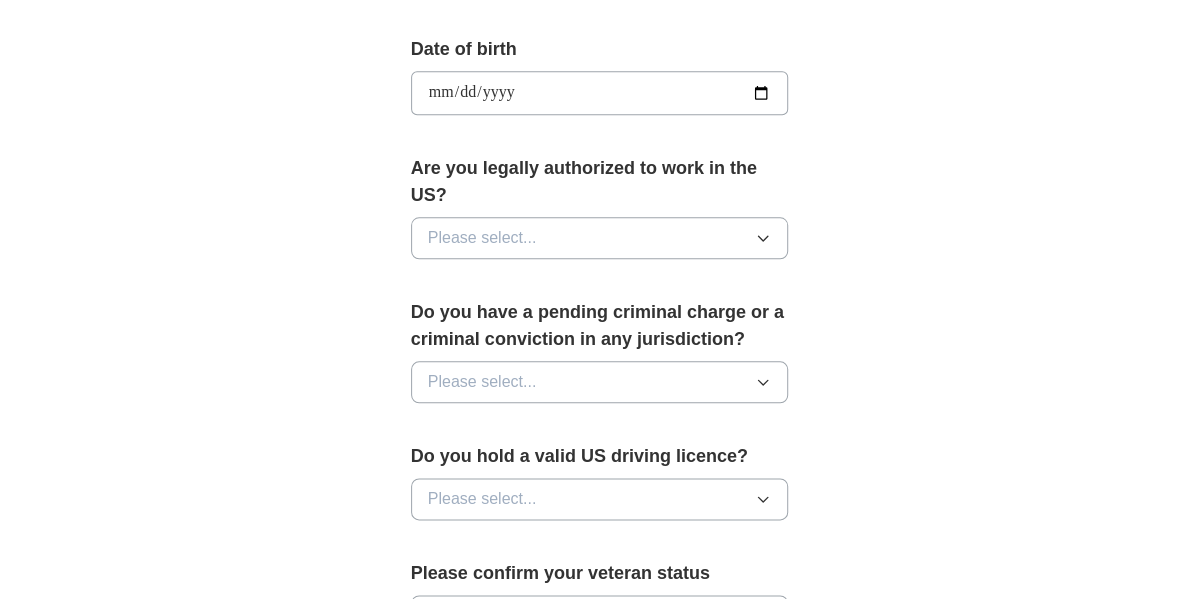 click on "Please select..." at bounding box center [600, 238] 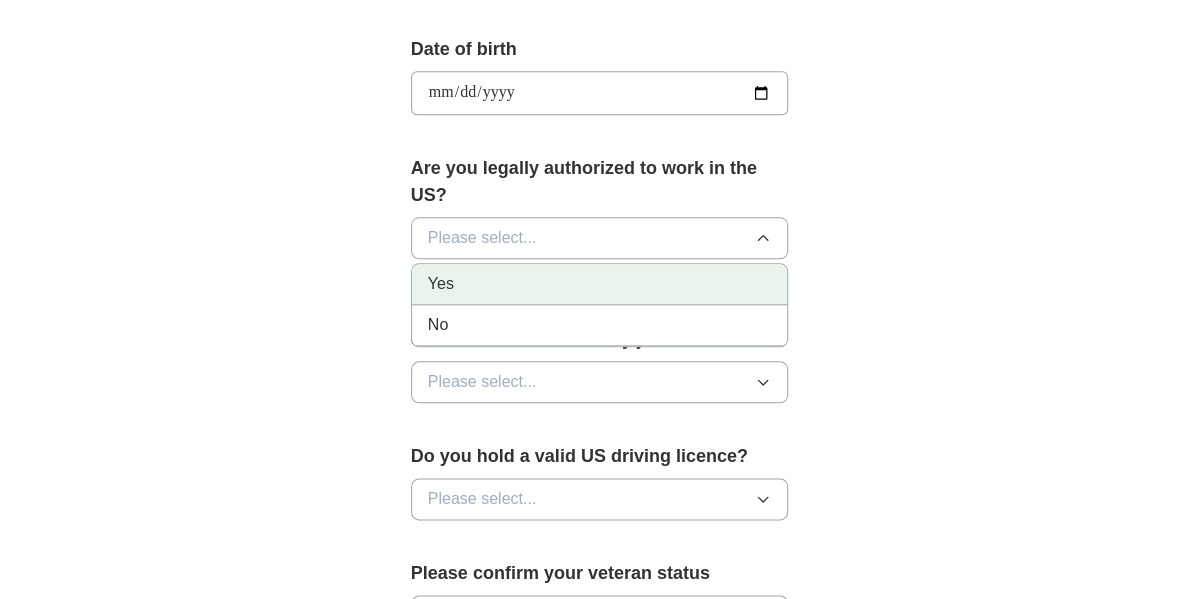 click on "Yes" at bounding box center [600, 284] 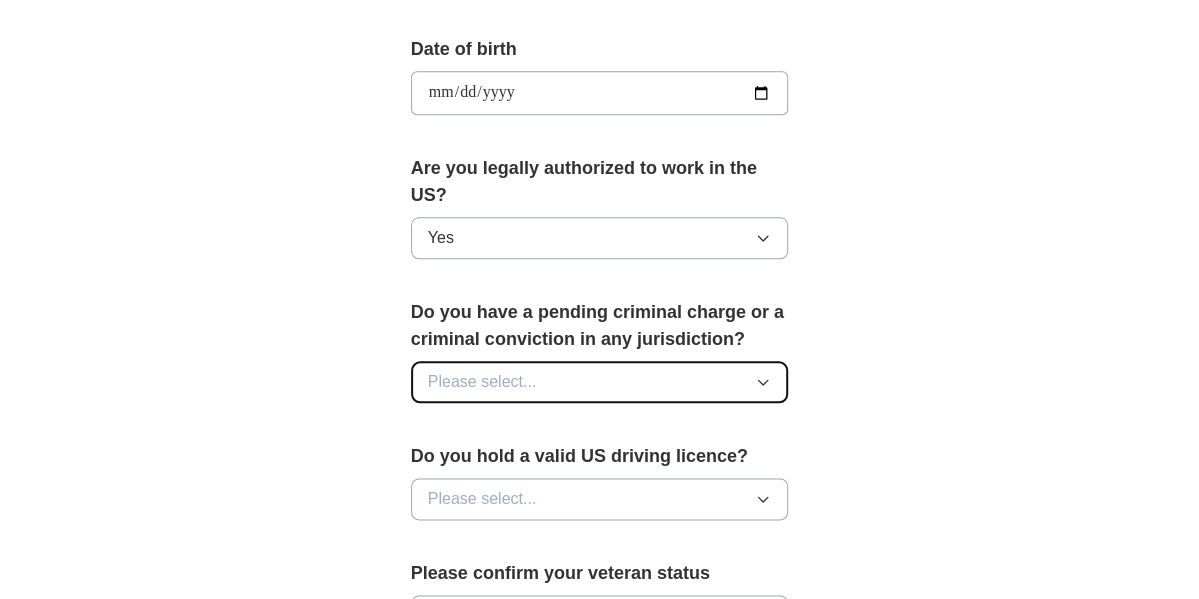 click on "Please select..." at bounding box center [600, 382] 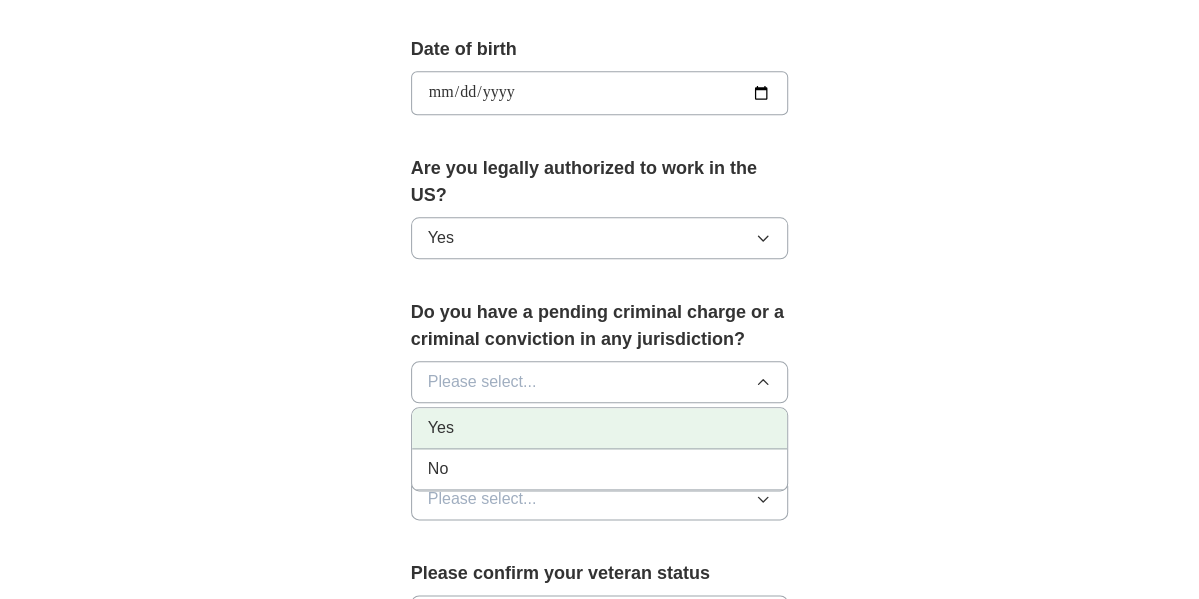 click on "Yes" at bounding box center [600, 428] 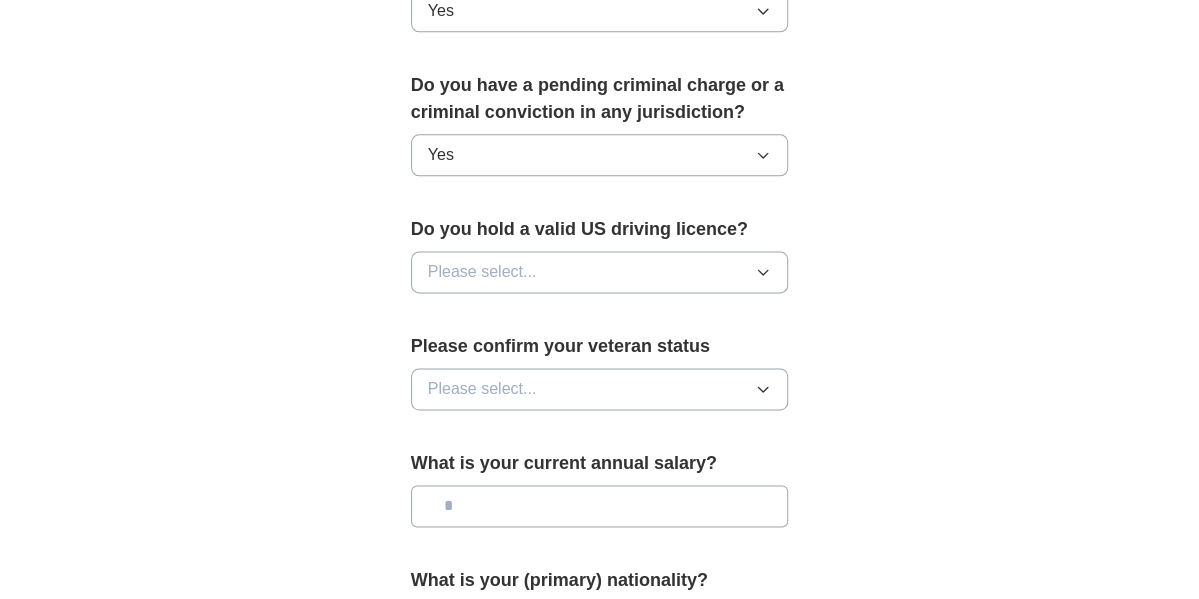 scroll, scrollTop: 1162, scrollLeft: 0, axis: vertical 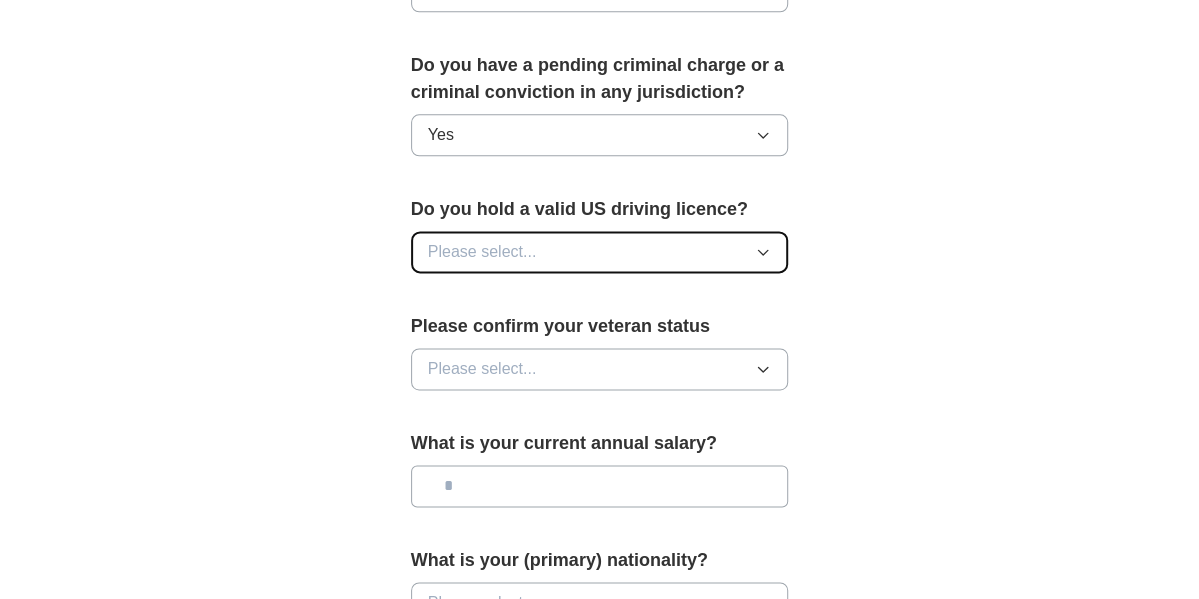 click on "Please select..." at bounding box center (600, 252) 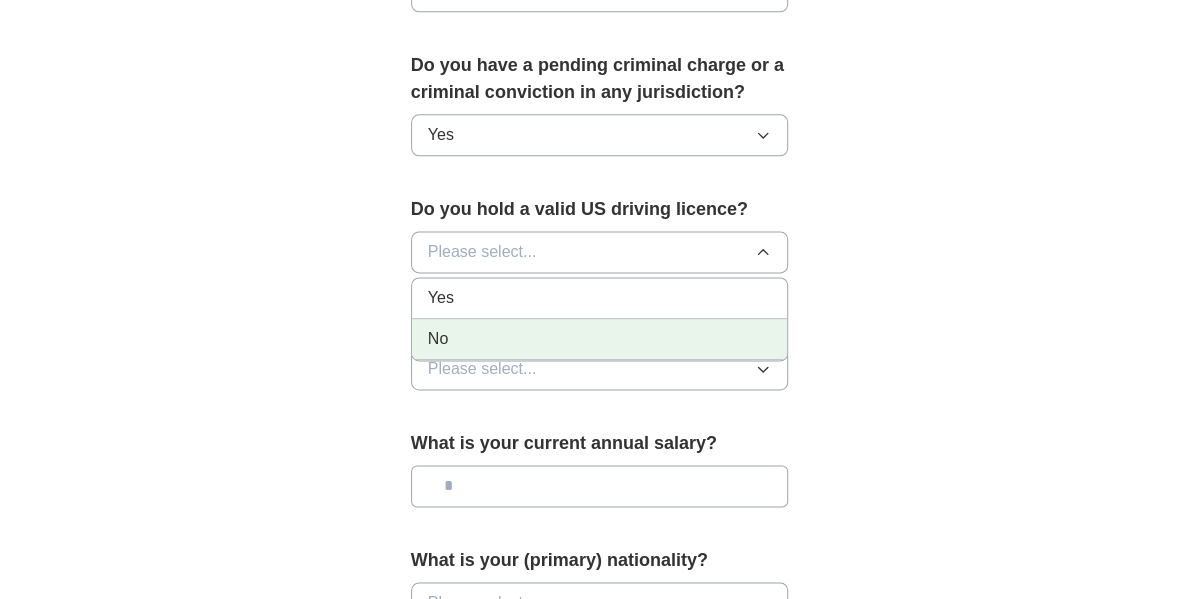 click on "No" at bounding box center [600, 339] 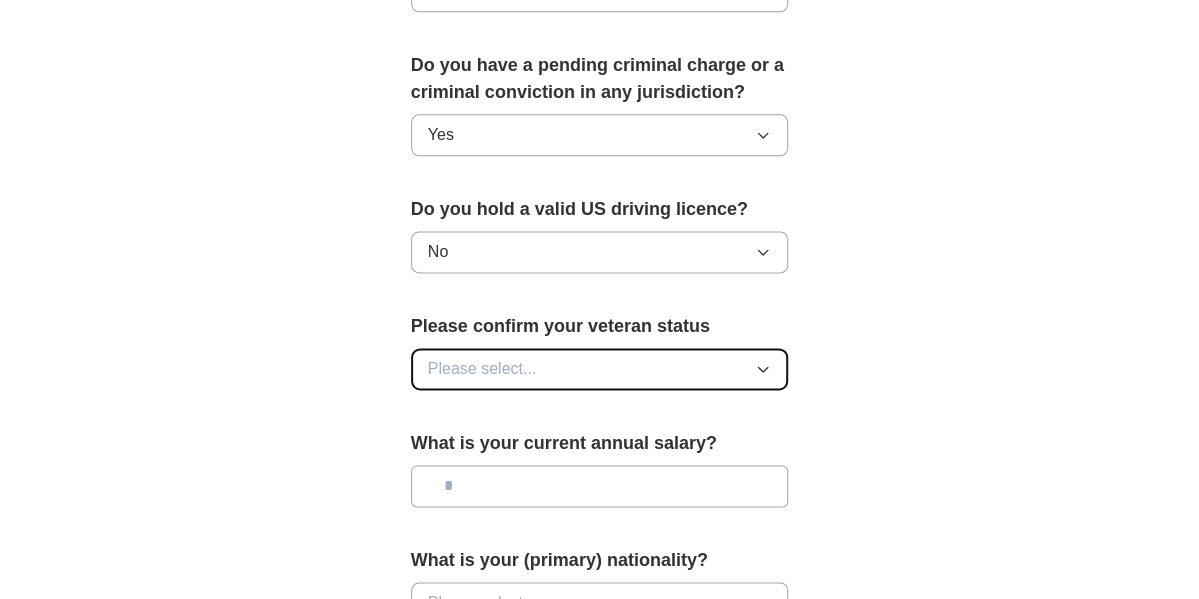 click on "Please select..." at bounding box center [600, 369] 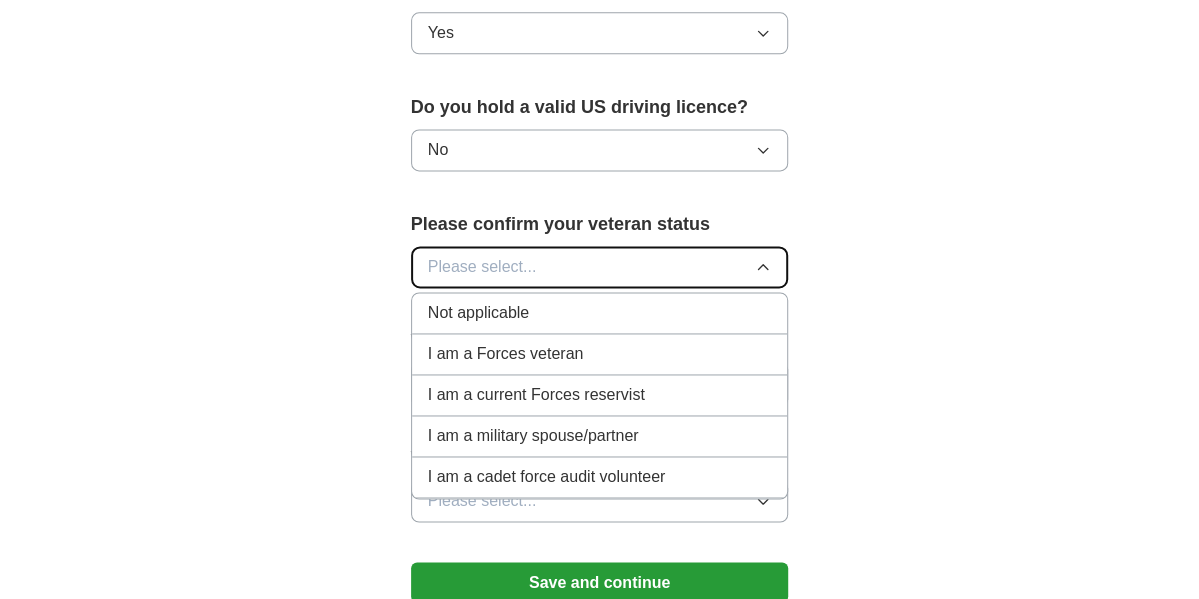 scroll, scrollTop: 1269, scrollLeft: 0, axis: vertical 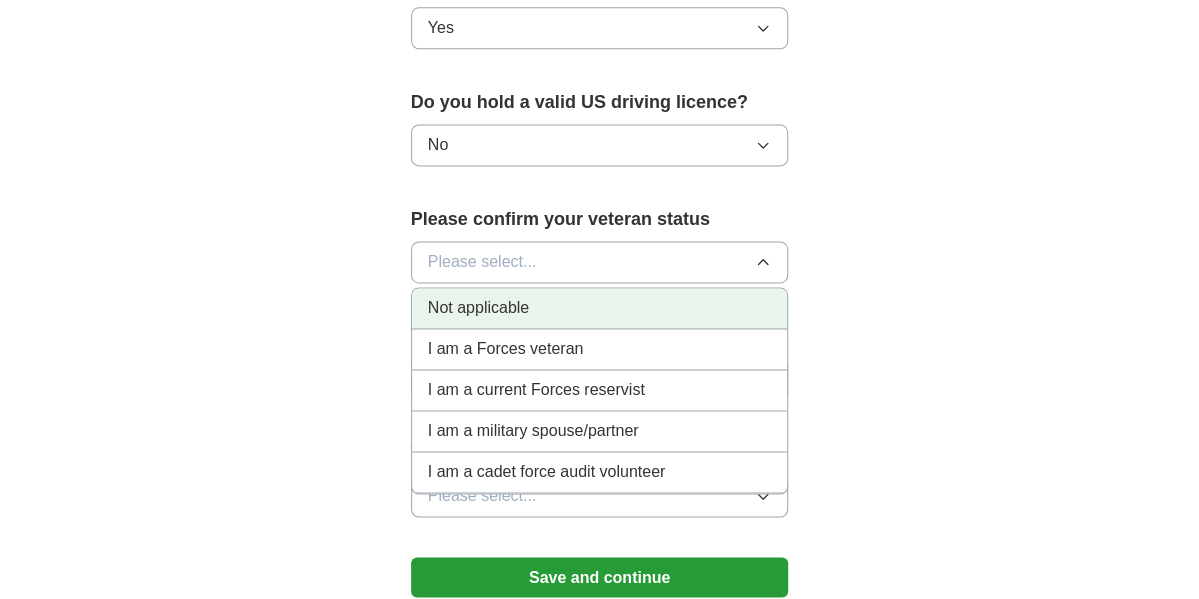 click on "Not applicable" at bounding box center [600, 308] 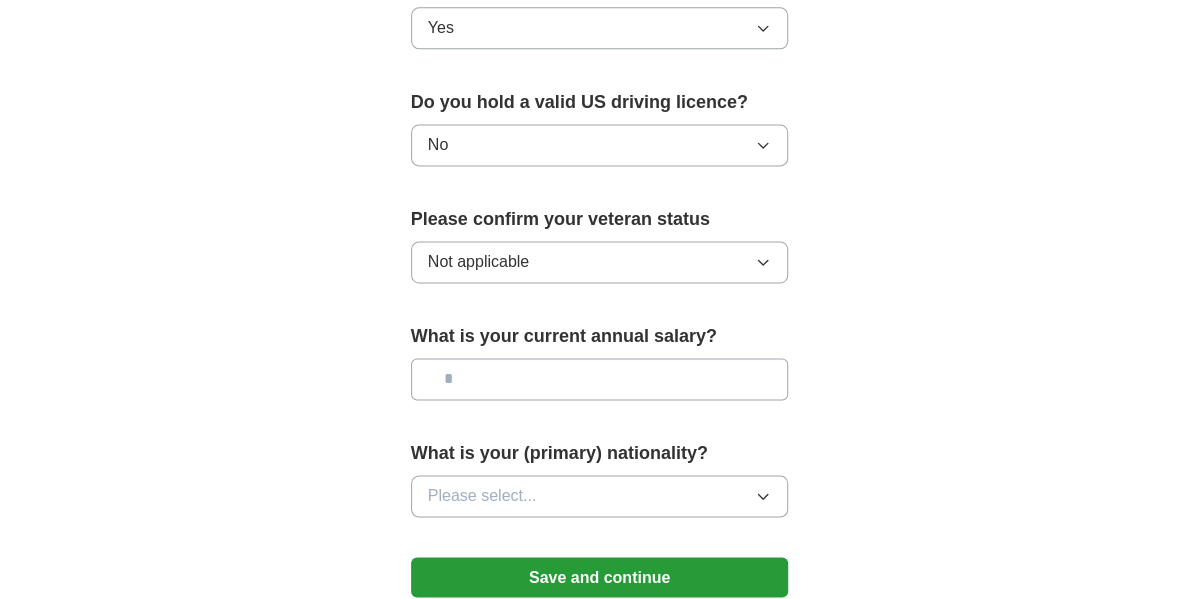 click at bounding box center (600, 379) 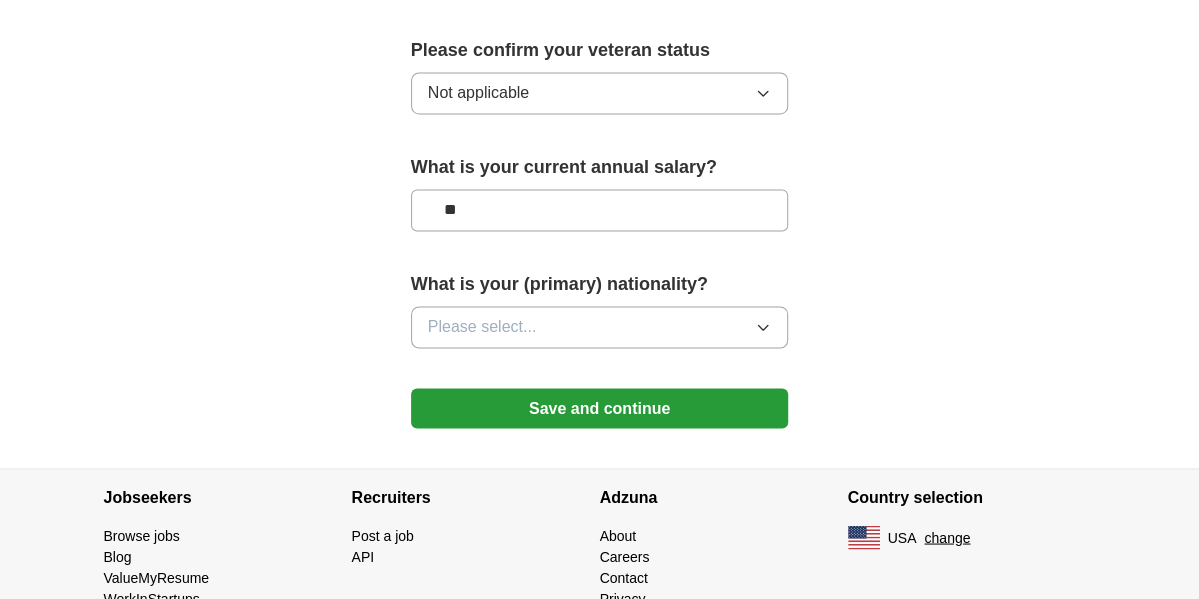 scroll, scrollTop: 1441, scrollLeft: 0, axis: vertical 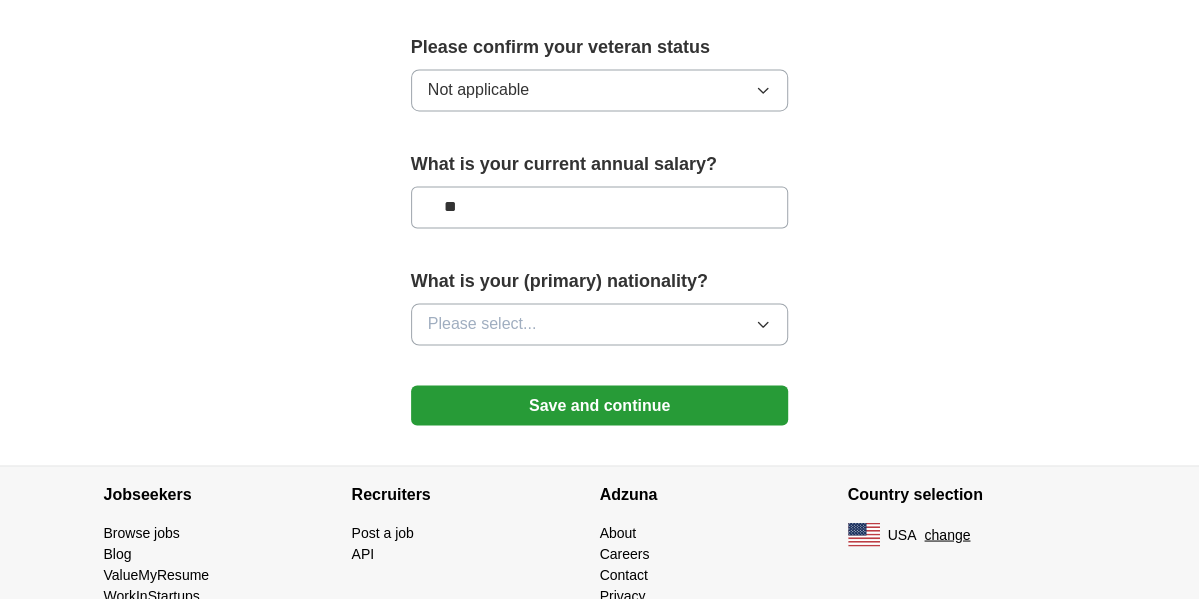 type on "**" 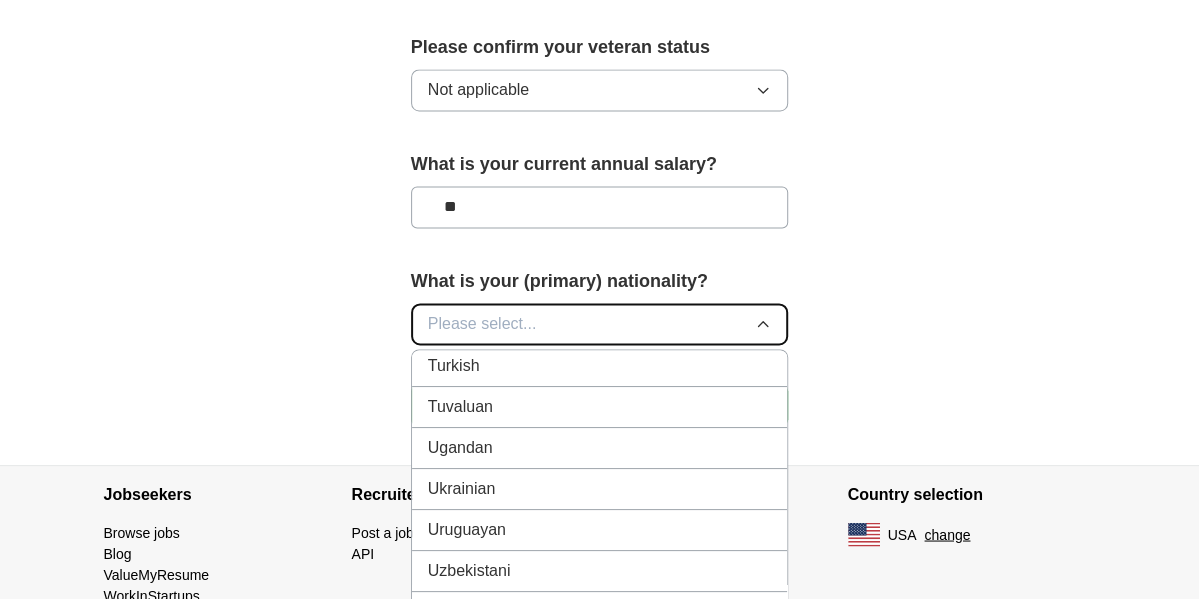 scroll, scrollTop: 7409, scrollLeft: 0, axis: vertical 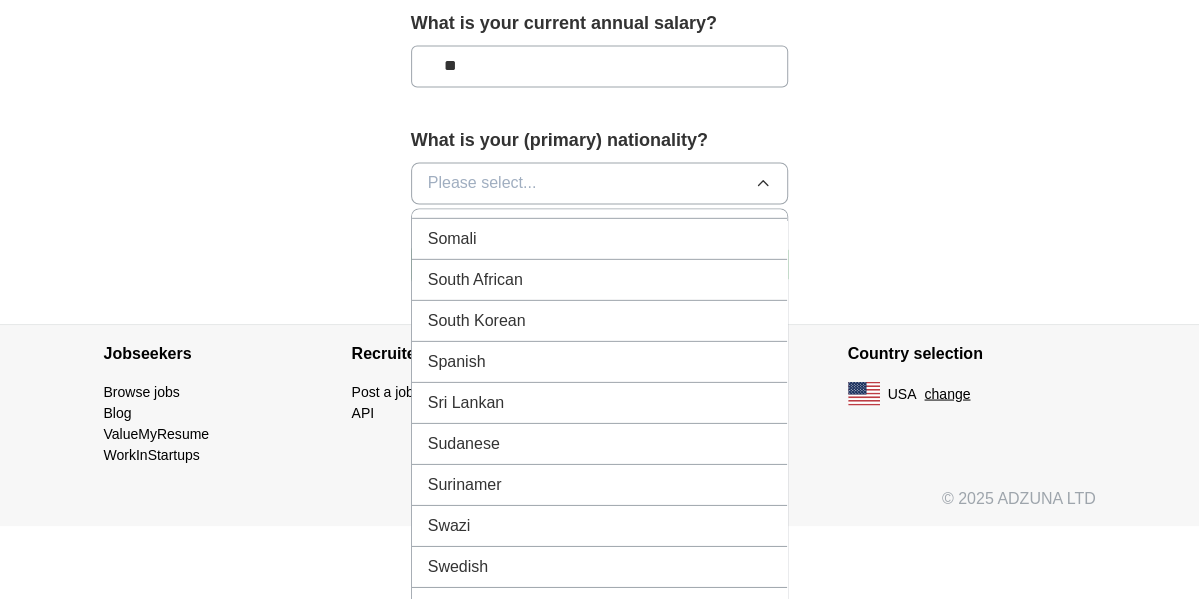 click on "**********" at bounding box center [600, -599] 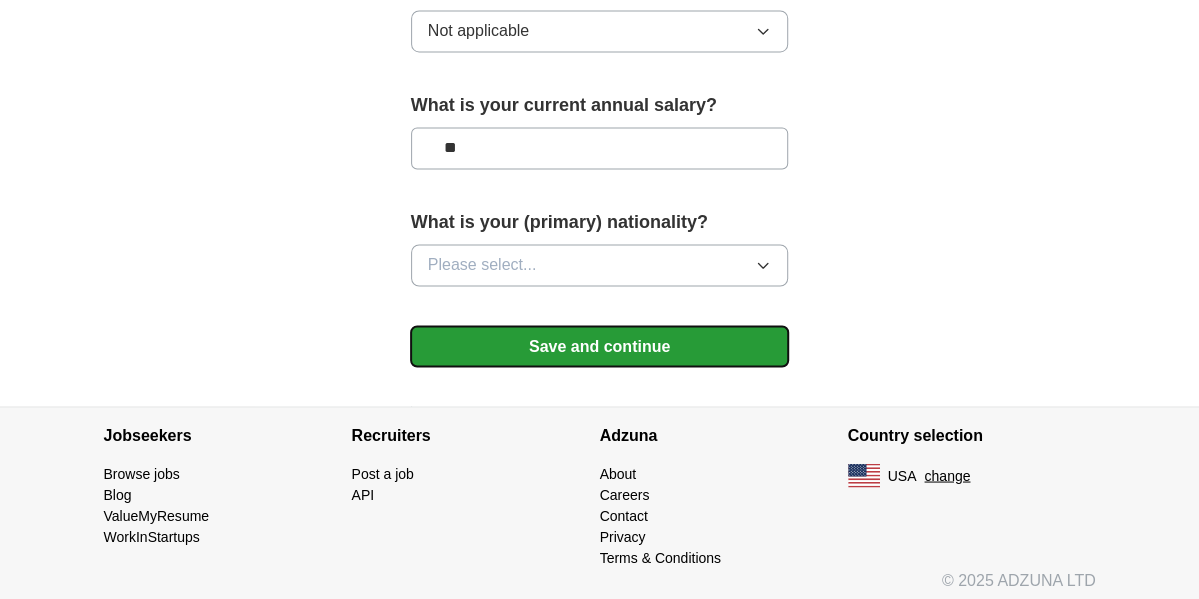 click on "Save and continue" at bounding box center (600, 346) 